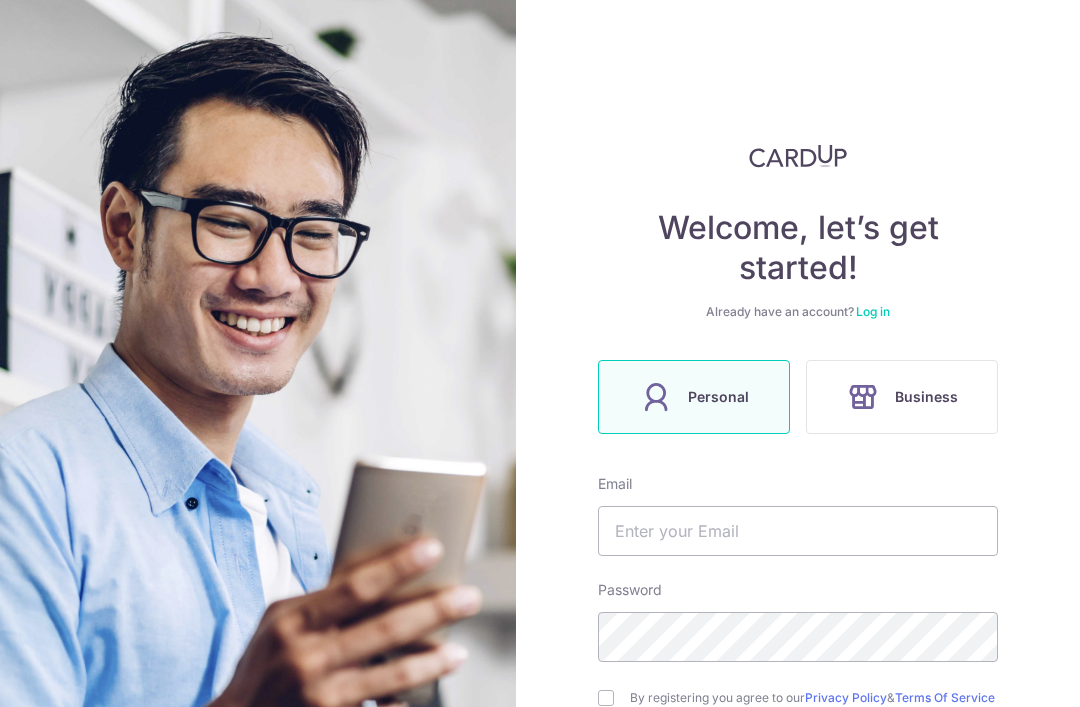scroll, scrollTop: 0, scrollLeft: 0, axis: both 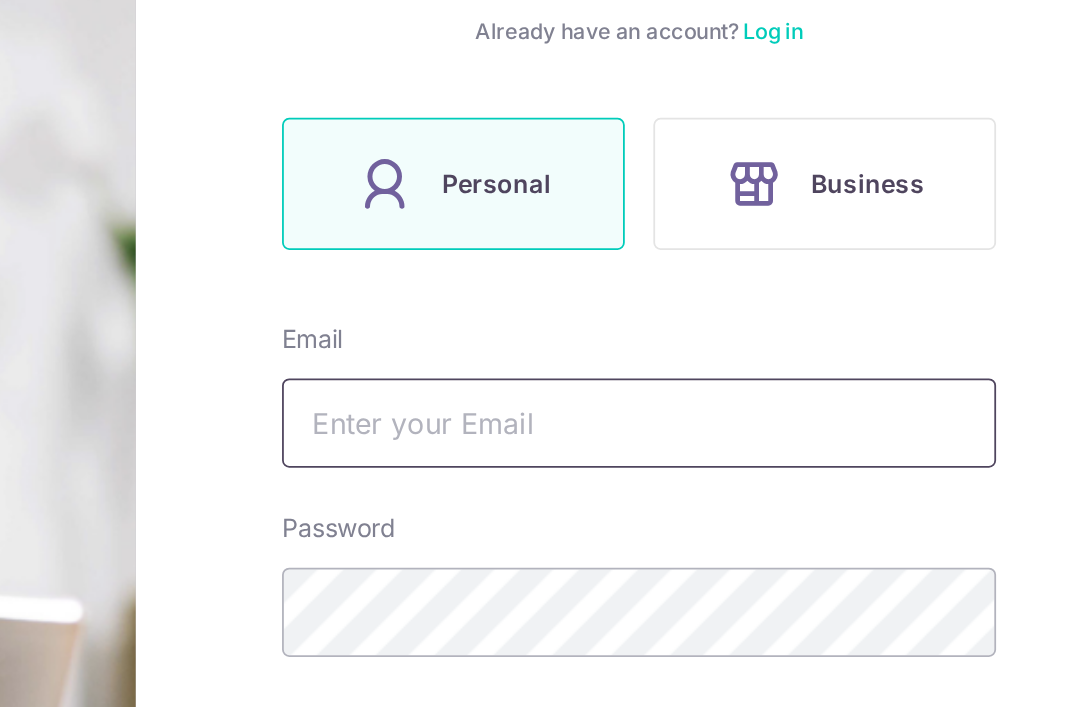 click at bounding box center (798, 364) 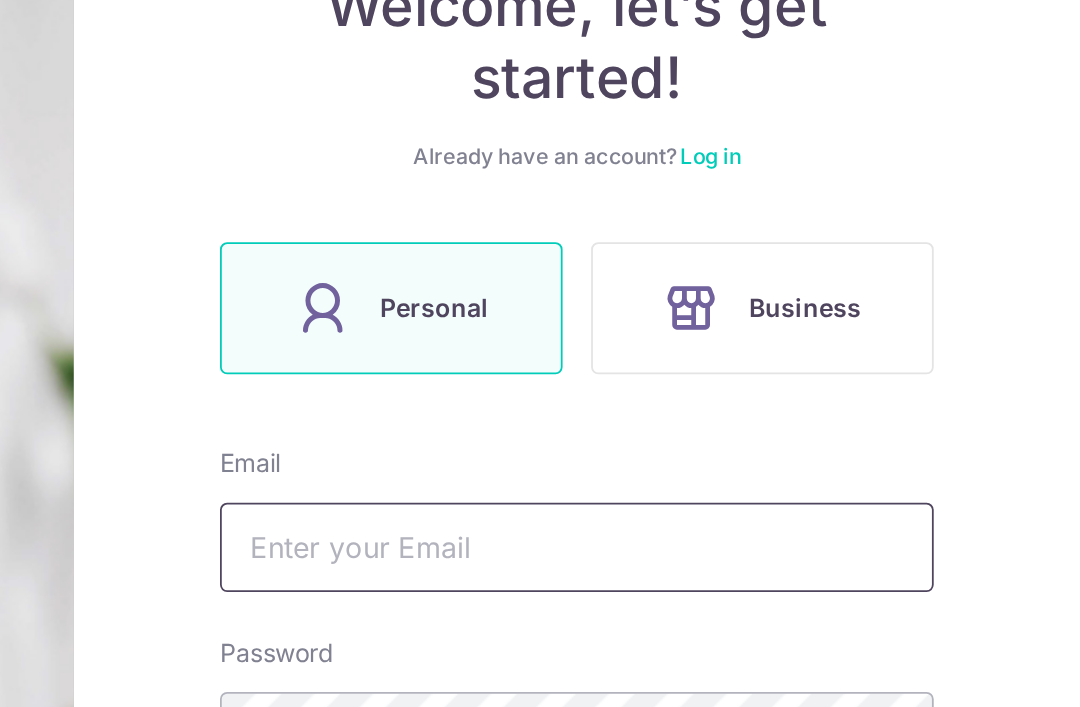 type on "N" 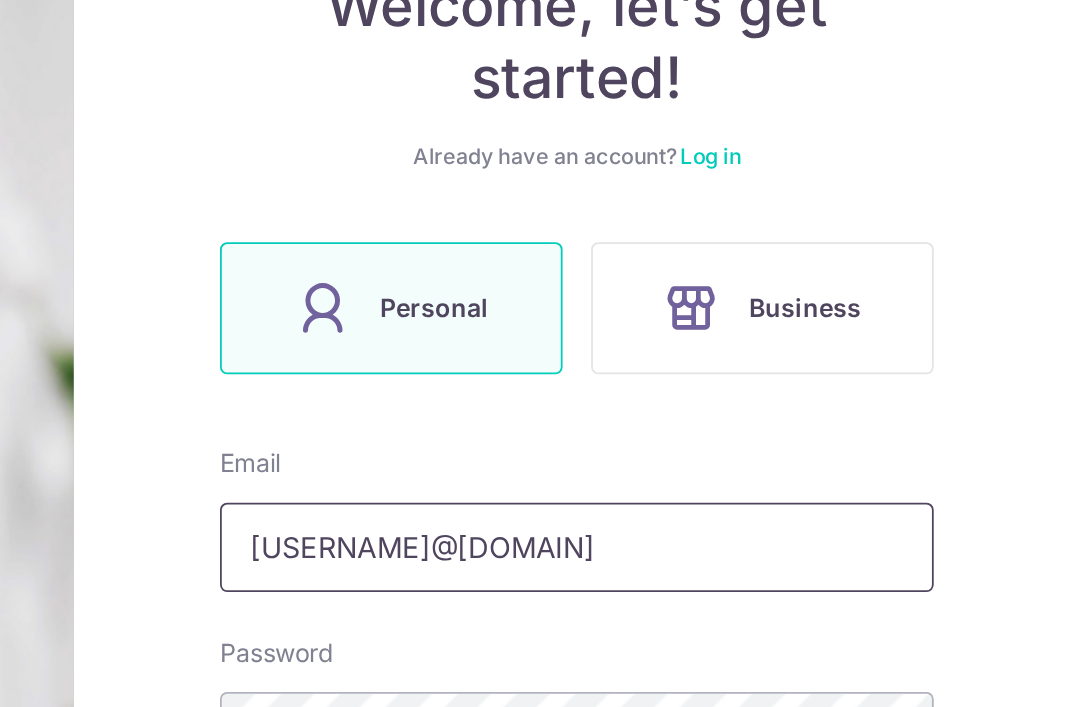 type on "[EMAIL]" 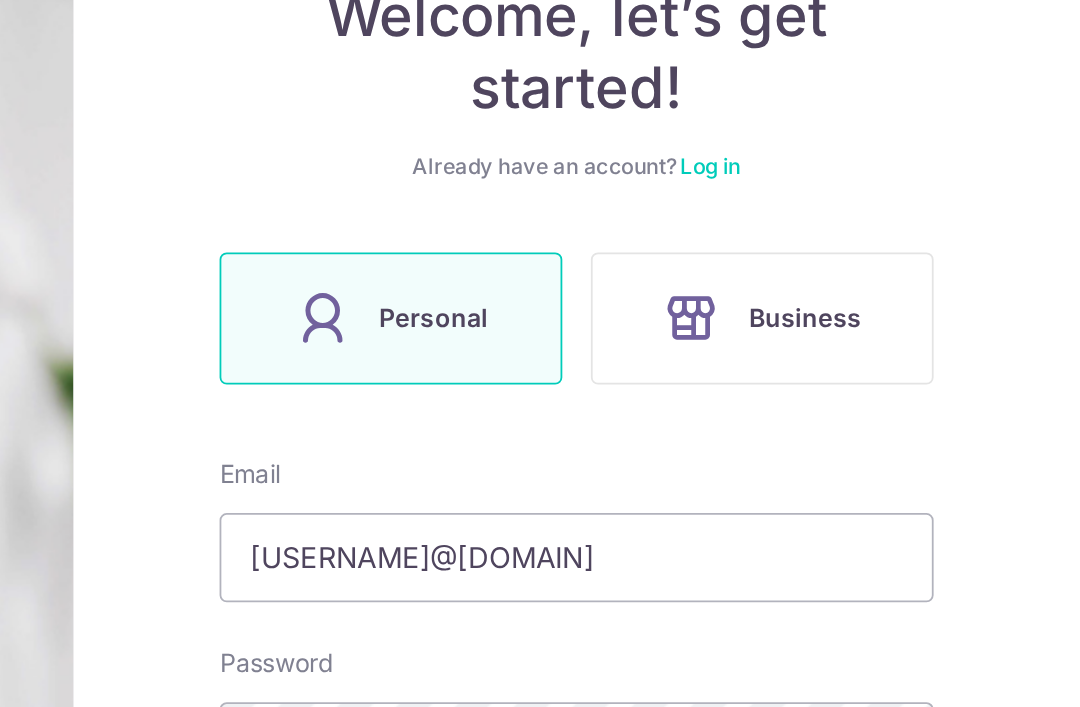 scroll, scrollTop: 64, scrollLeft: 0, axis: vertical 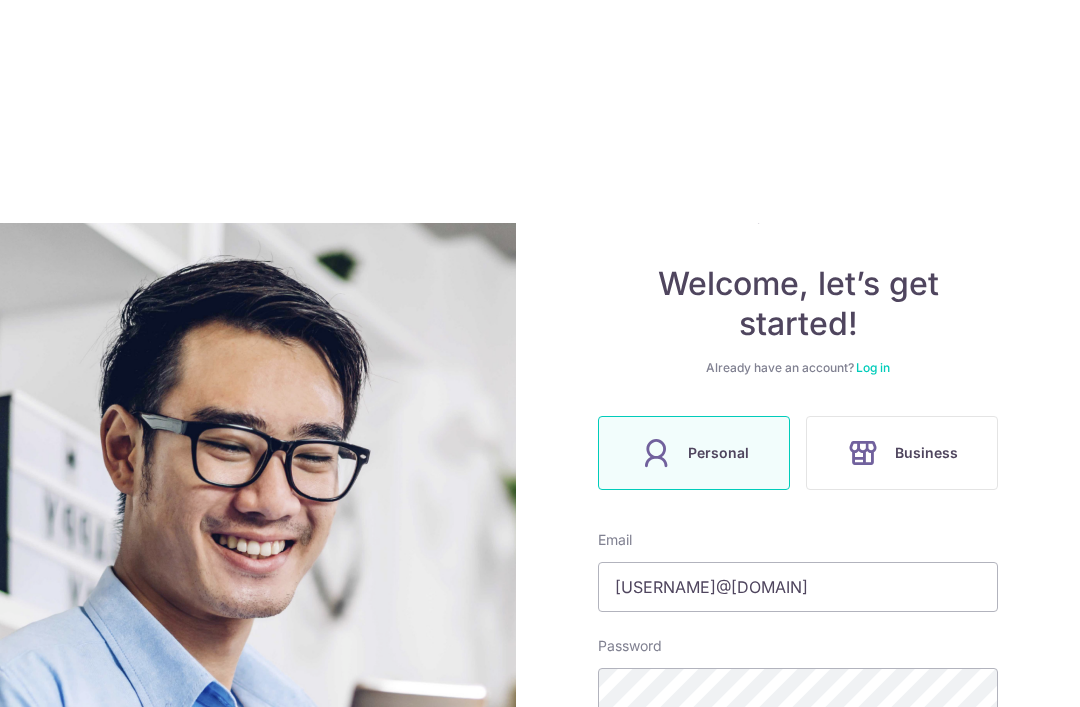 click on "Personal" at bounding box center [718, 453] 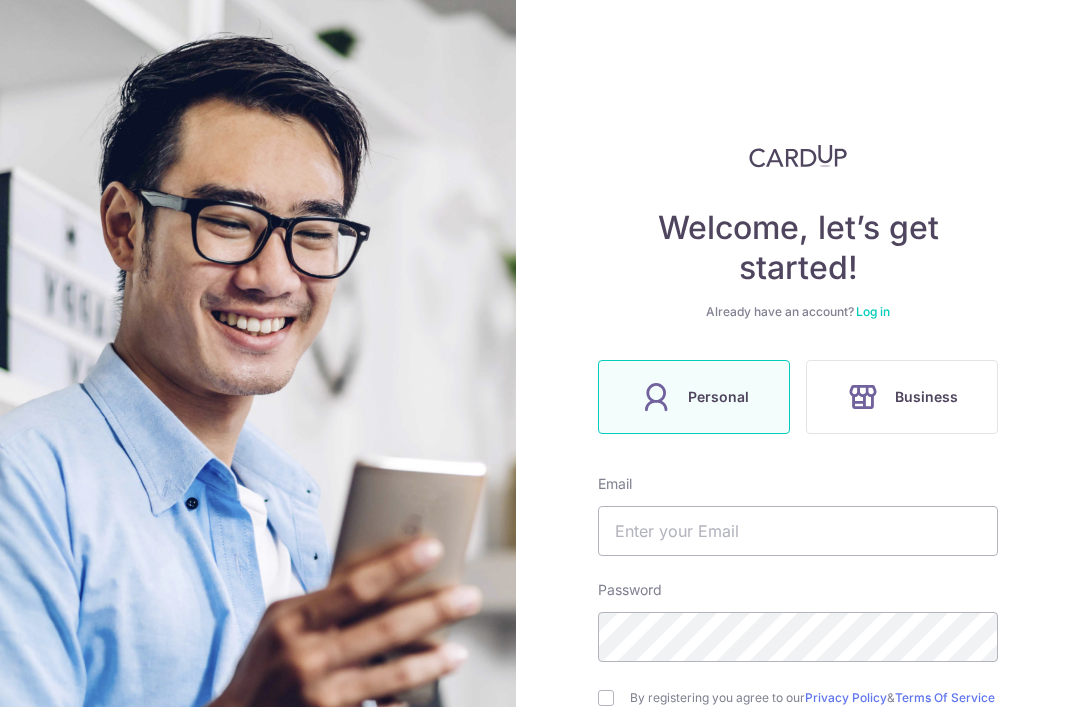 scroll, scrollTop: 0, scrollLeft: 0, axis: both 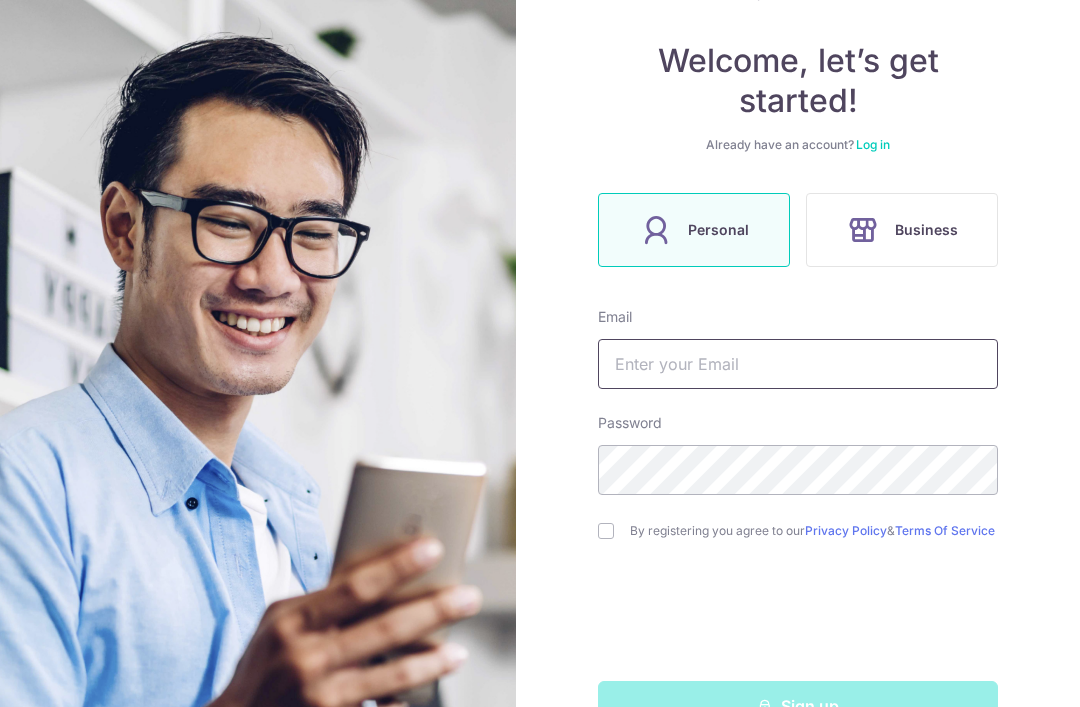 click at bounding box center (798, 364) 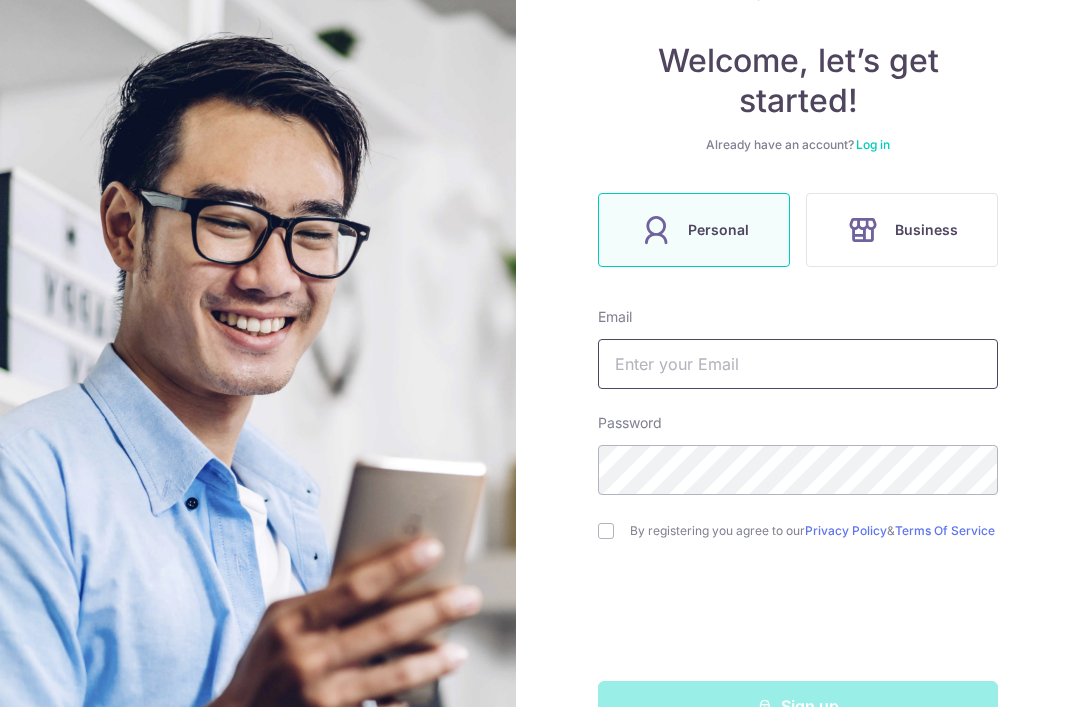 scroll, scrollTop: 63, scrollLeft: 0, axis: vertical 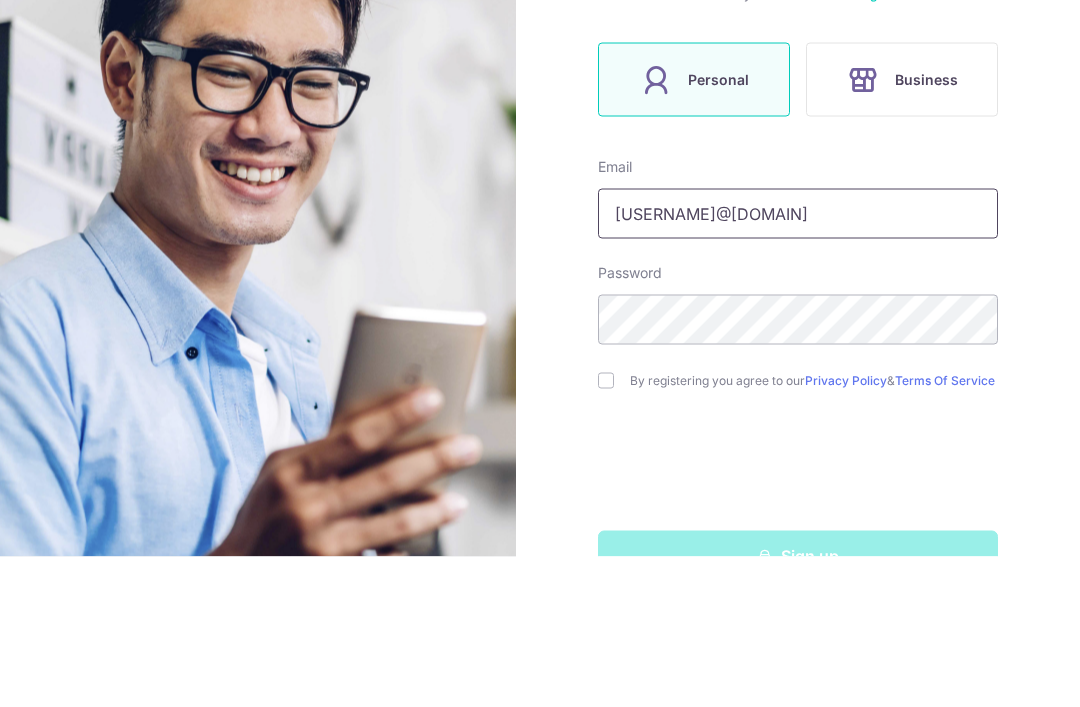 type on "[EMAIL]" 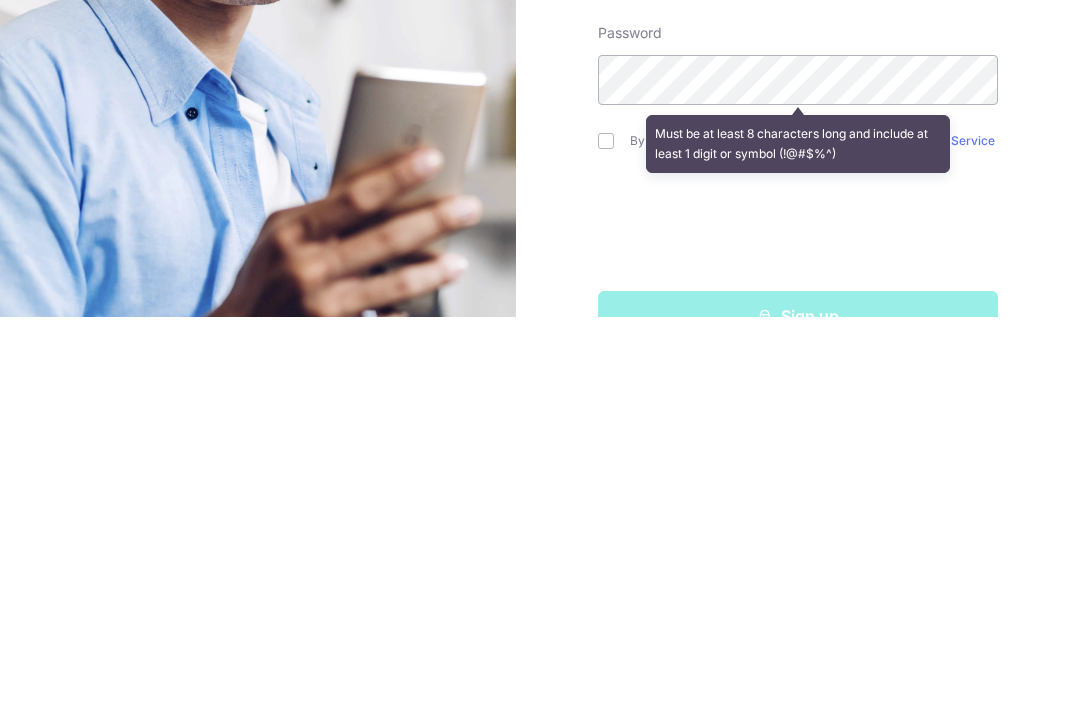 scroll, scrollTop: 64, scrollLeft: 0, axis: vertical 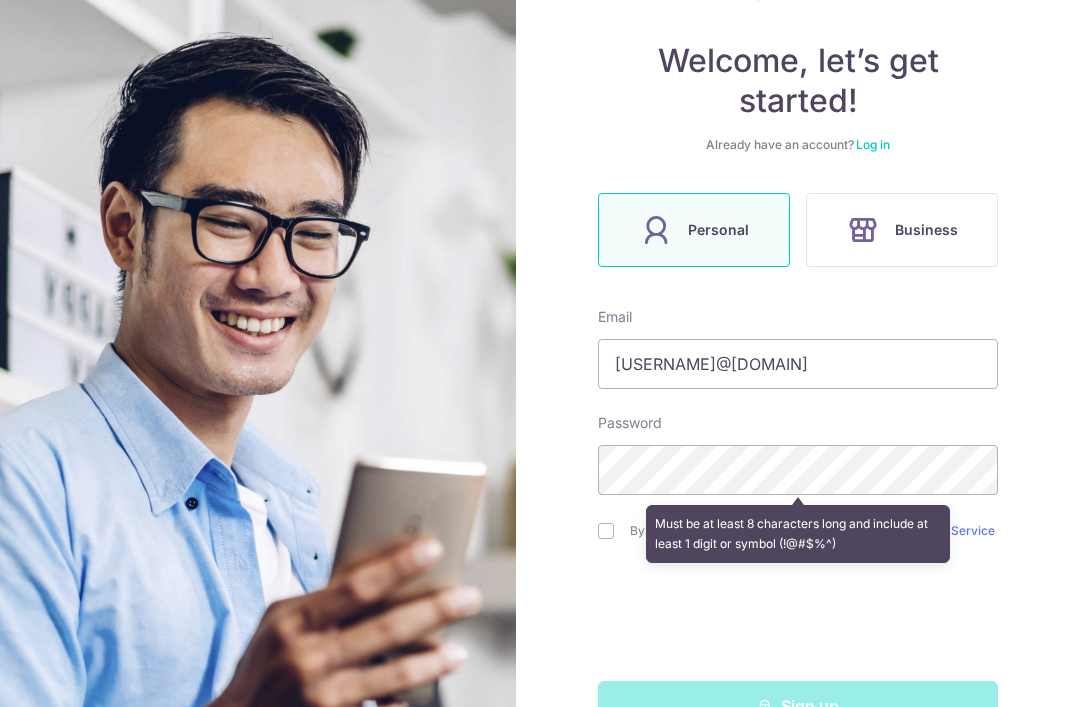 click on "Must be at least 8 characters long and include at least 1 digit or symbol (!@#$%^)" at bounding box center (798, 534) 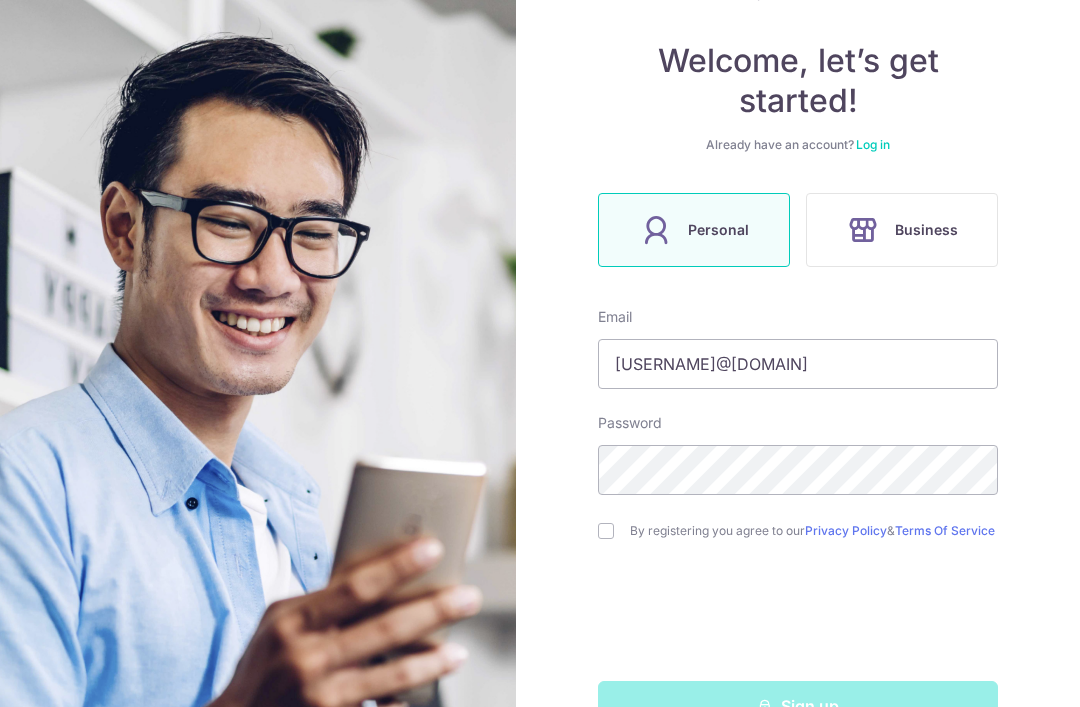 click at bounding box center [606, 531] 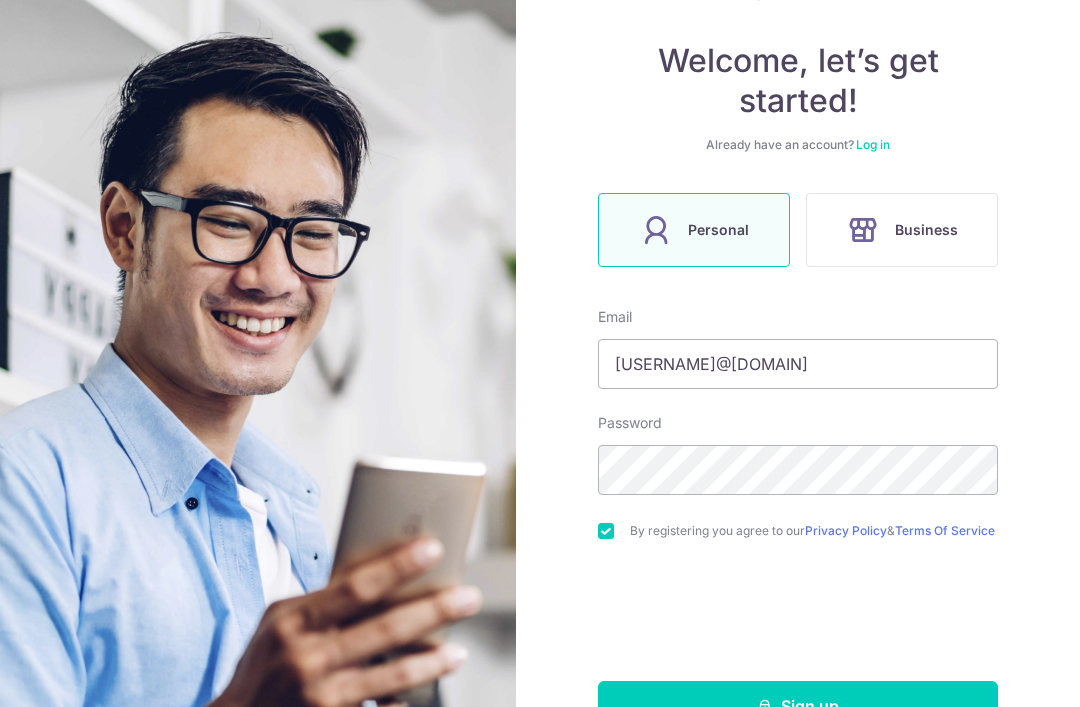click on "Sign up" at bounding box center (798, 706) 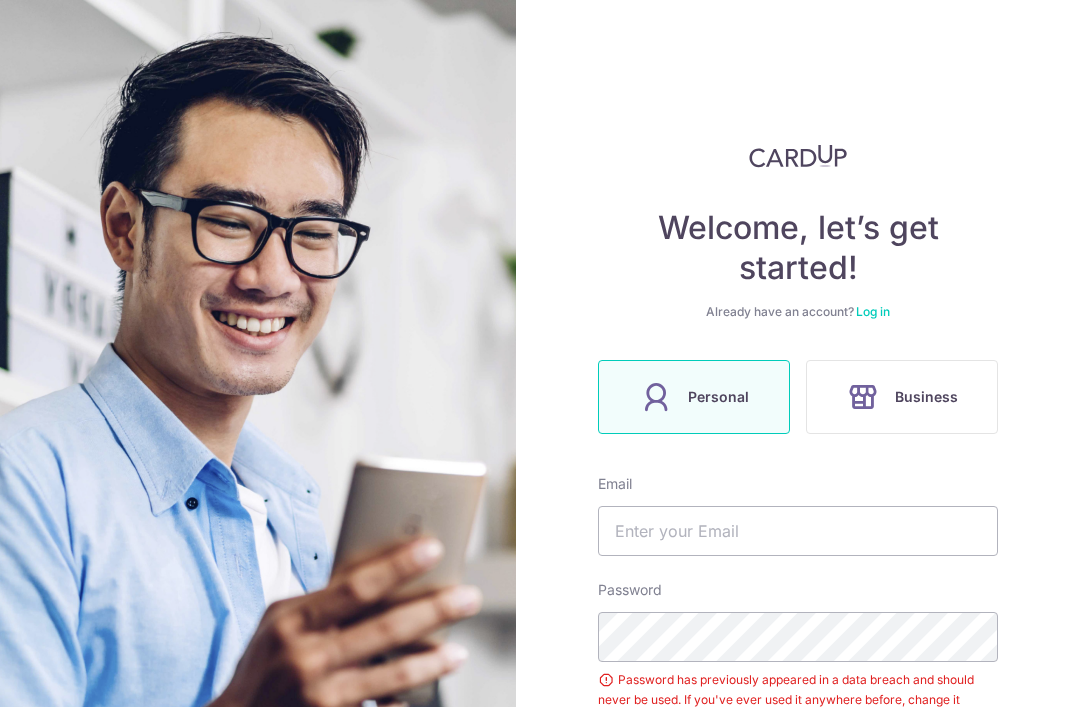 scroll, scrollTop: 64, scrollLeft: 0, axis: vertical 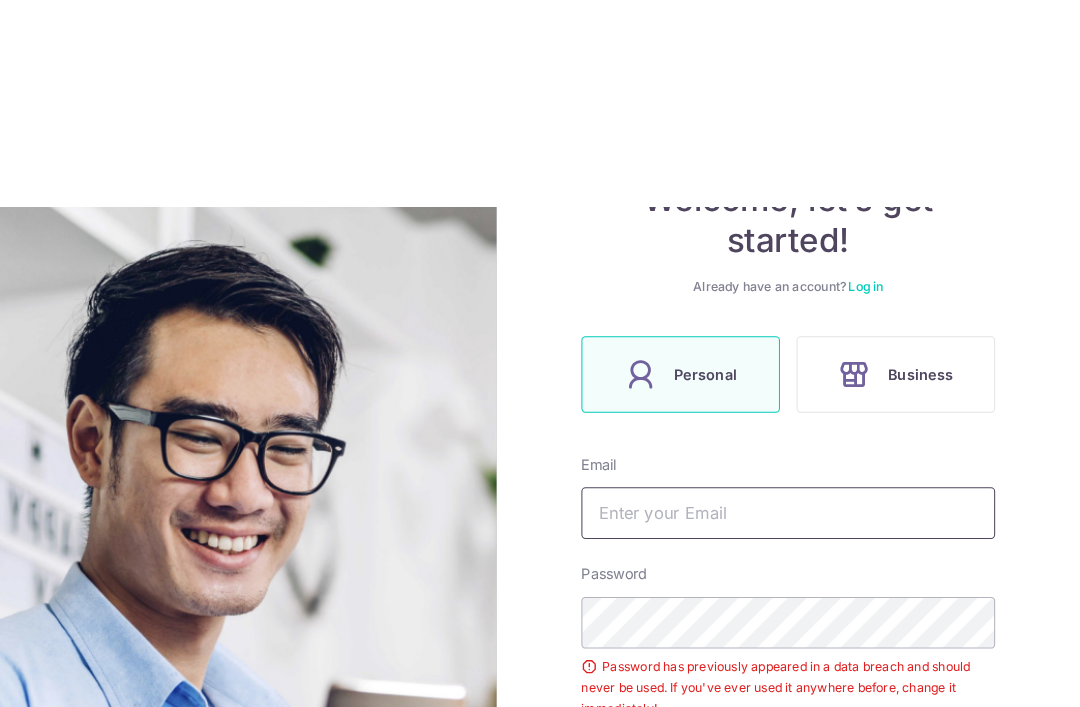 click at bounding box center [798, 519] 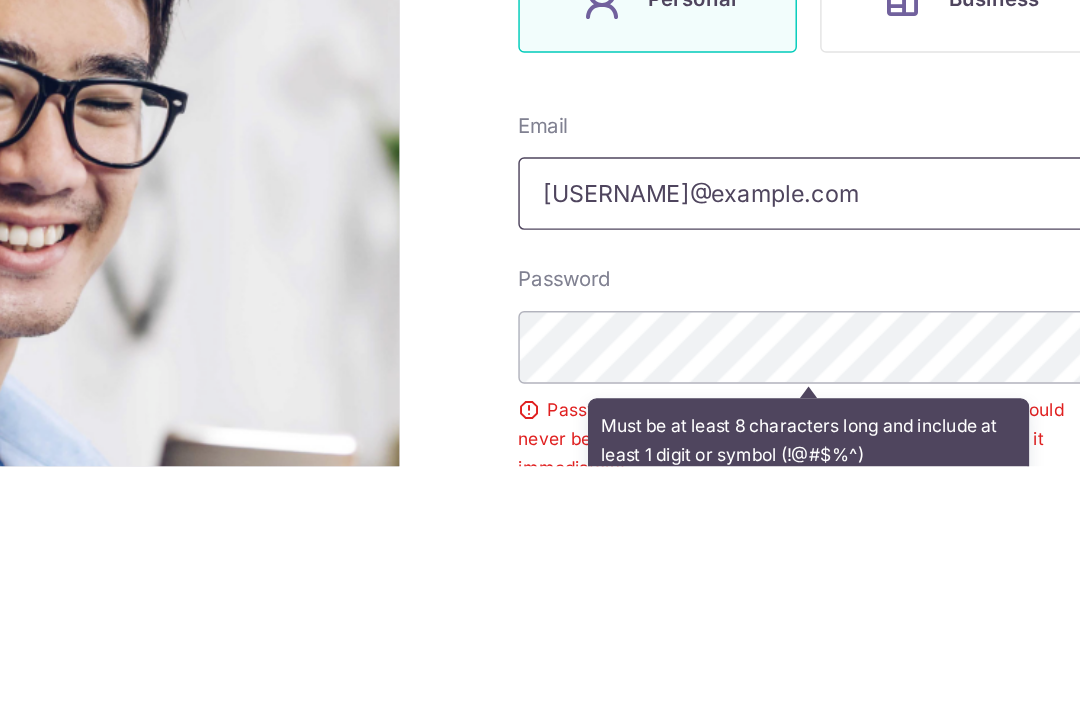 click on "Nelliesng70@gmail.com" at bounding box center (798, 519) 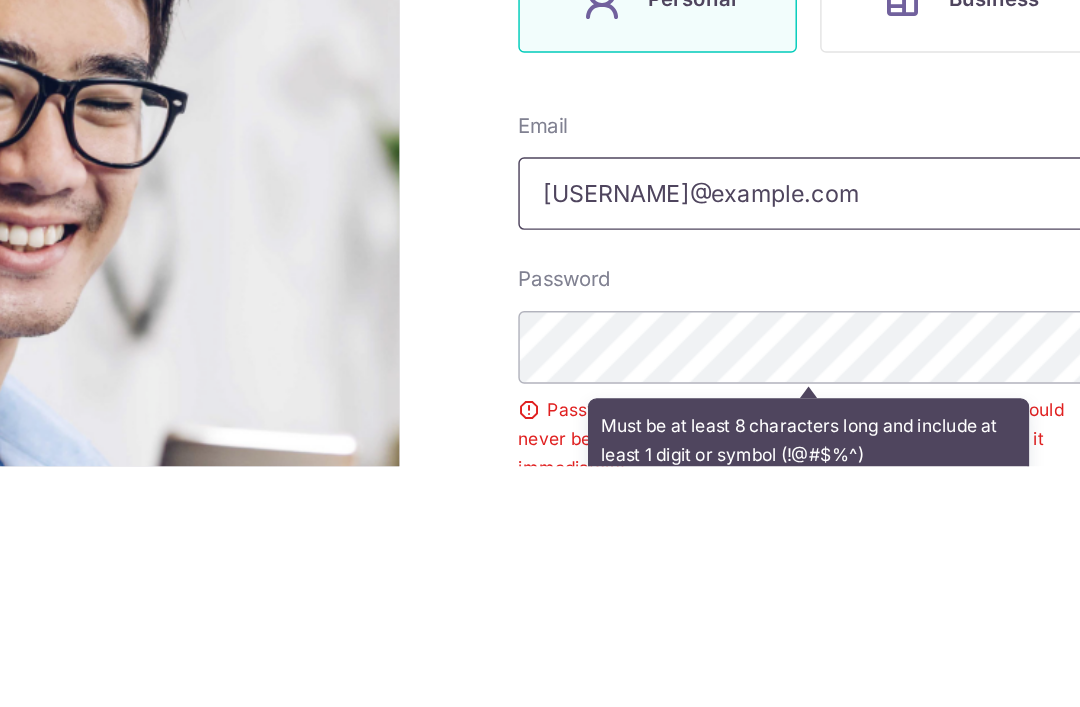 type on "[USERNAME]@[DOMAIN]" 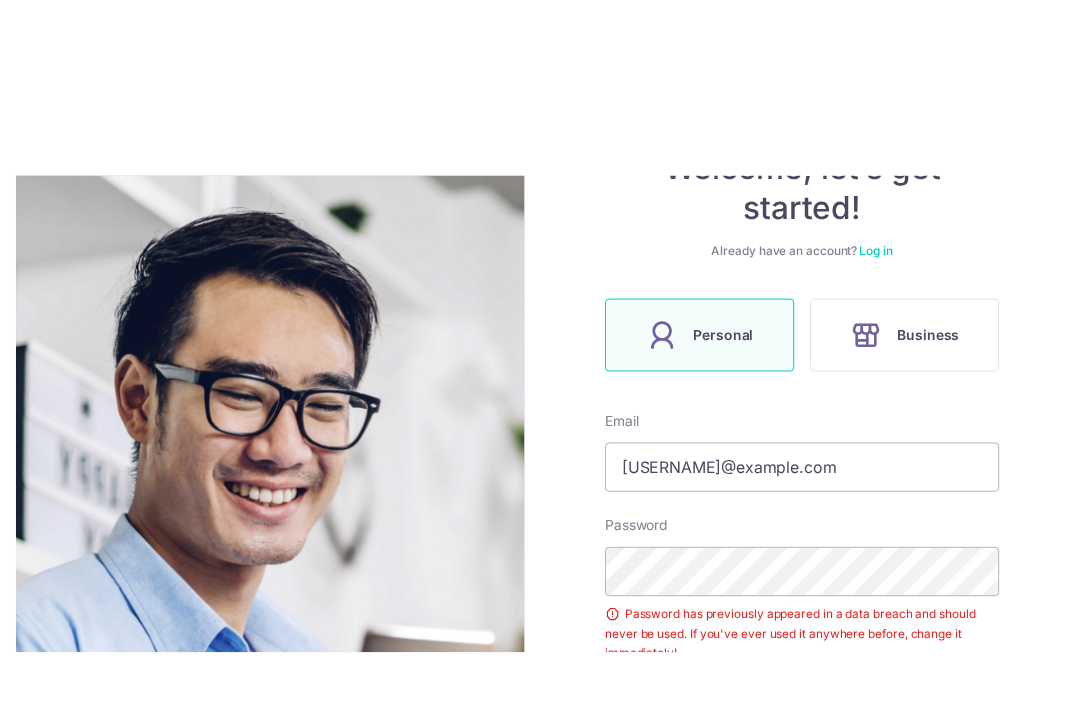 scroll, scrollTop: 63, scrollLeft: 0, axis: vertical 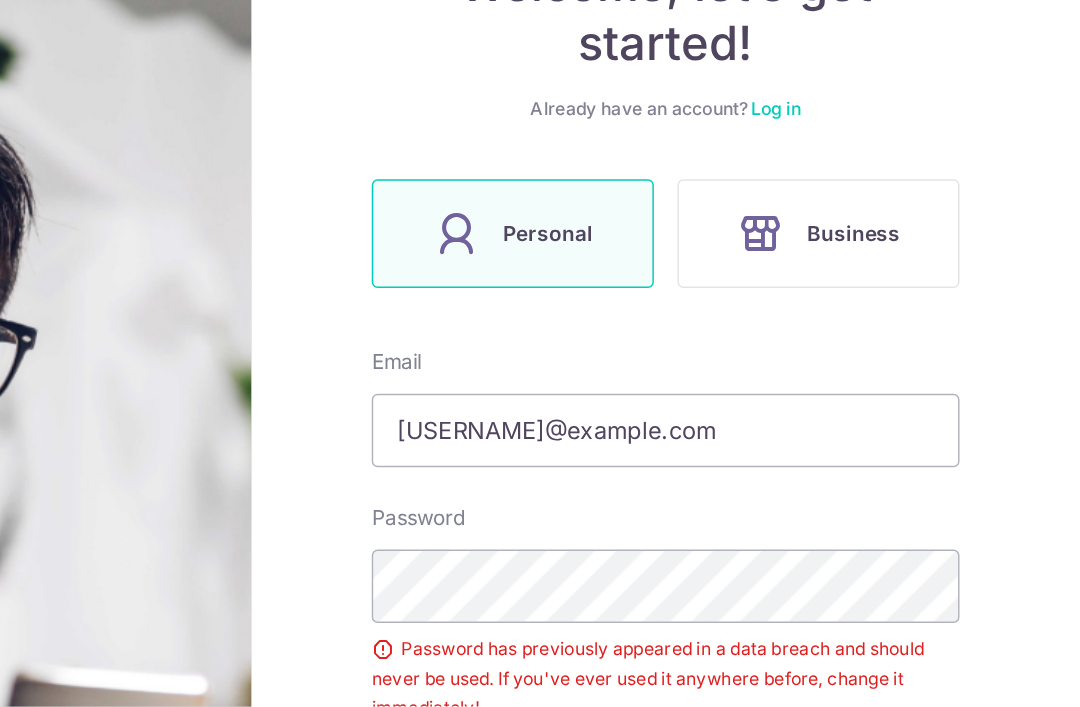 click on "Email
nelliesng70@gmail.com
Password
Password has previously appeared in a data breach and should never be used. If you've ever used it anywhere before, change it immediately!
By registering you agree to our
Privacy Policy
&  Terms Of Service
Sign up" at bounding box center [798, 708] 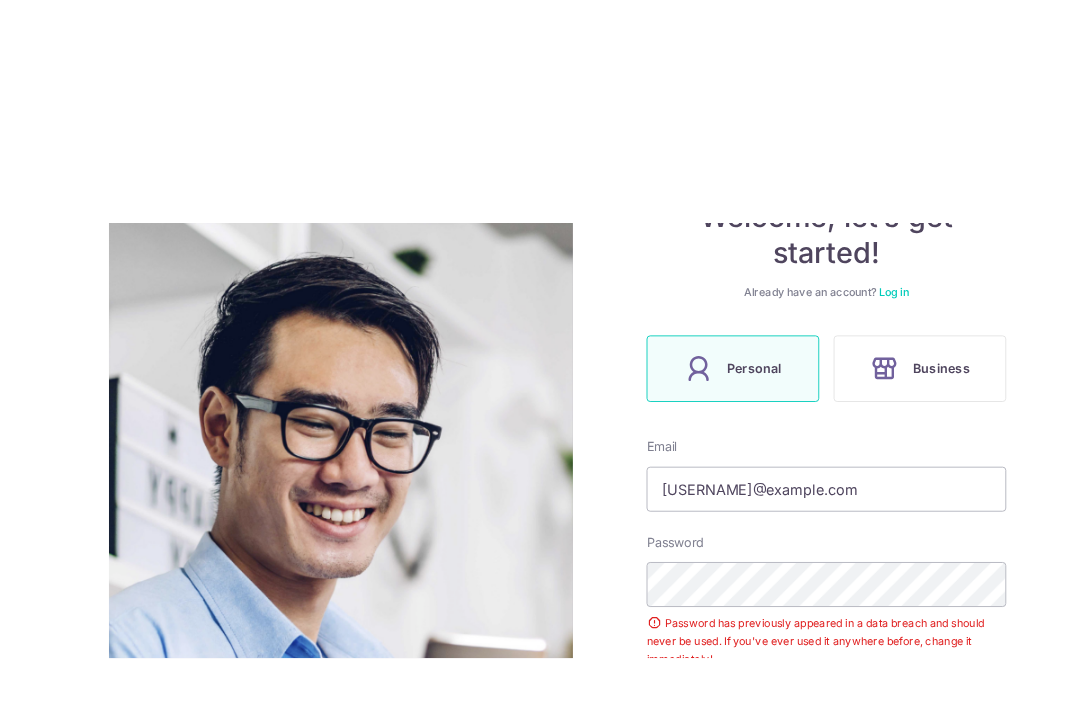scroll, scrollTop: 64, scrollLeft: 0, axis: vertical 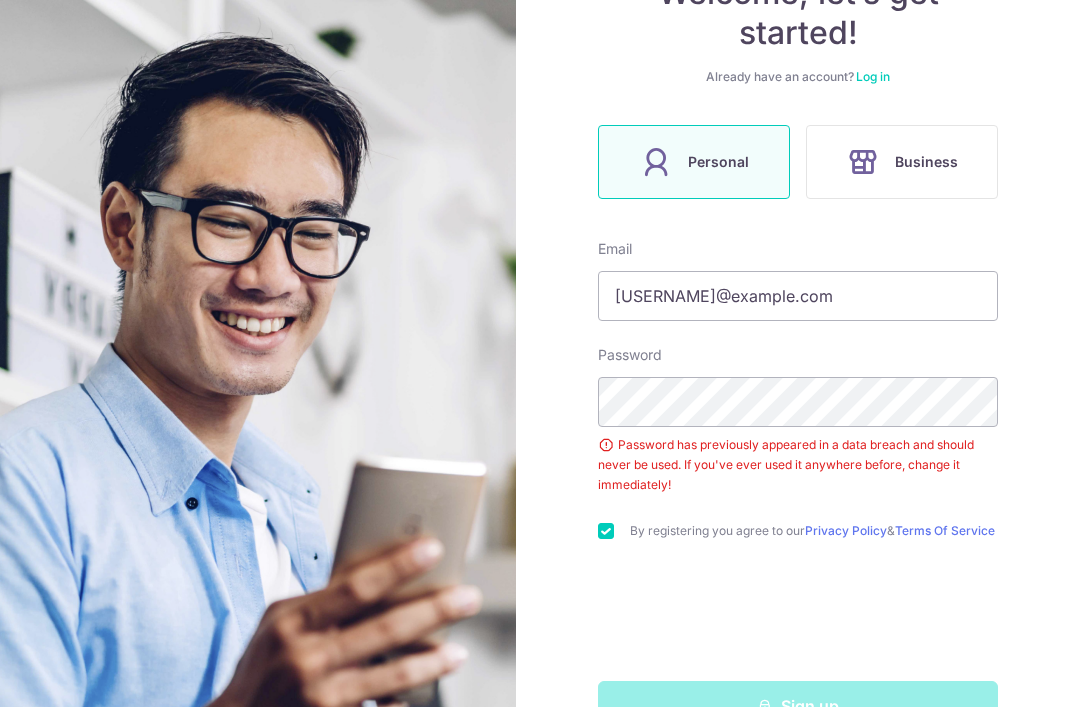 click on "Sign up" at bounding box center [798, 706] 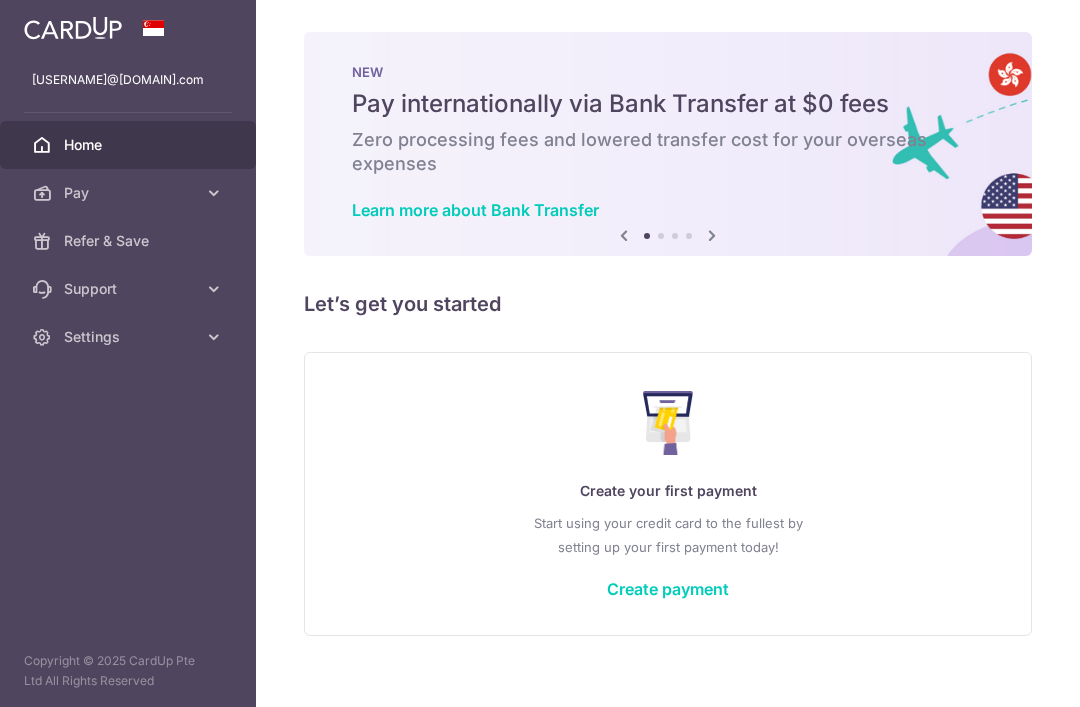 scroll, scrollTop: 0, scrollLeft: 0, axis: both 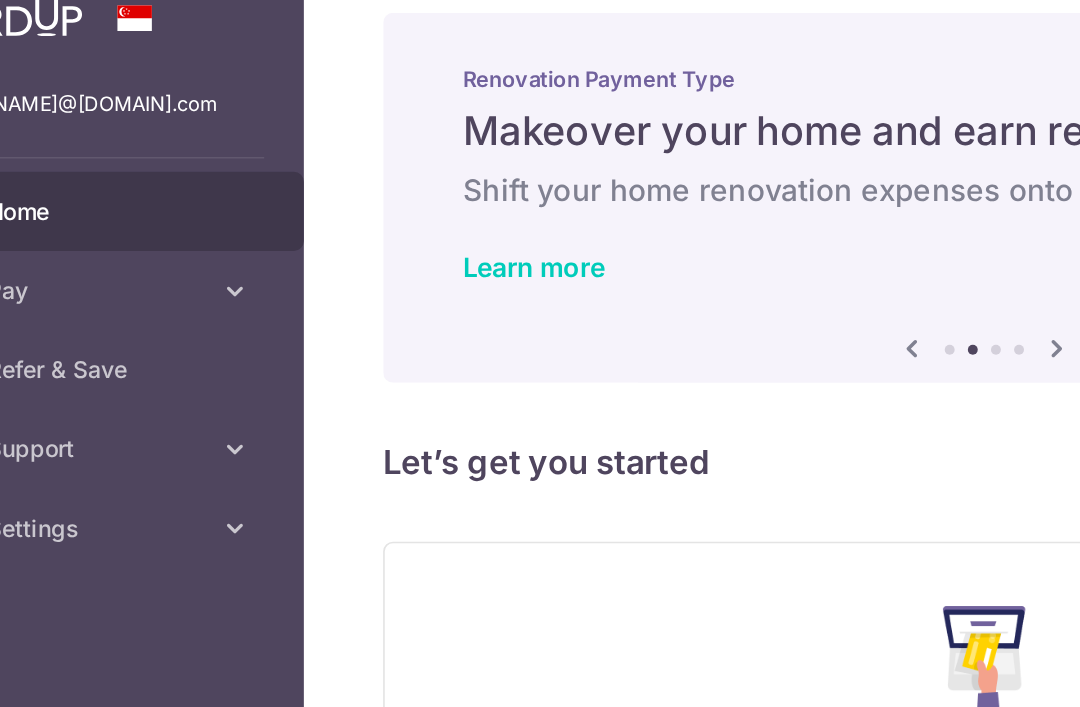 click at bounding box center [624, 228] 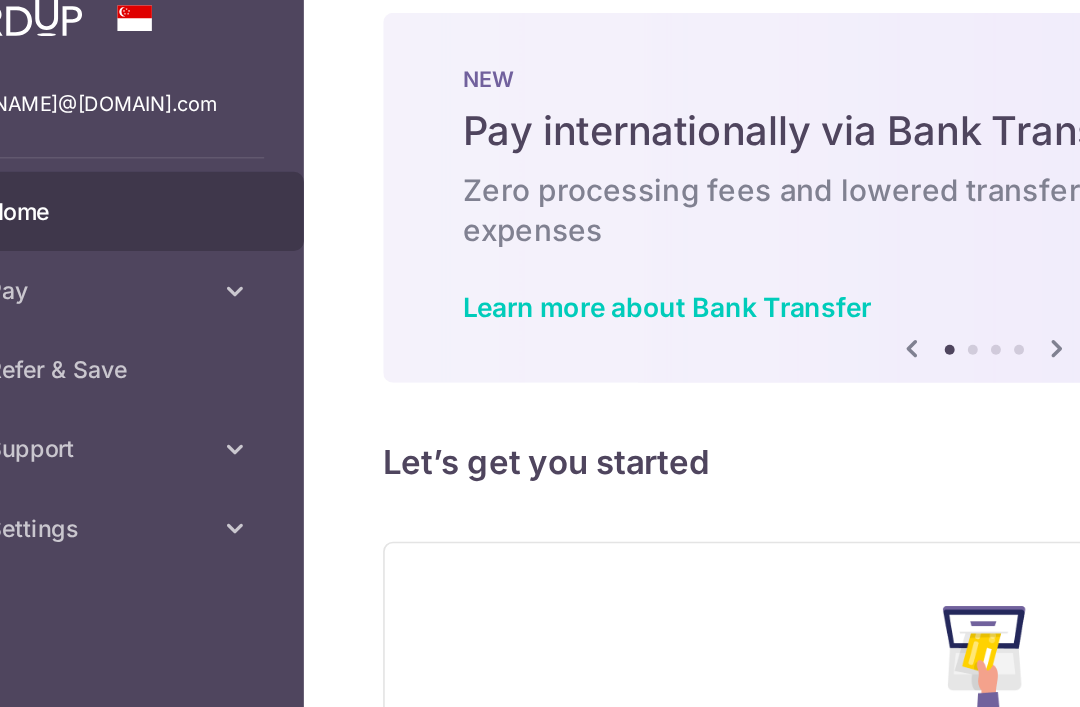 click at bounding box center [712, 228] 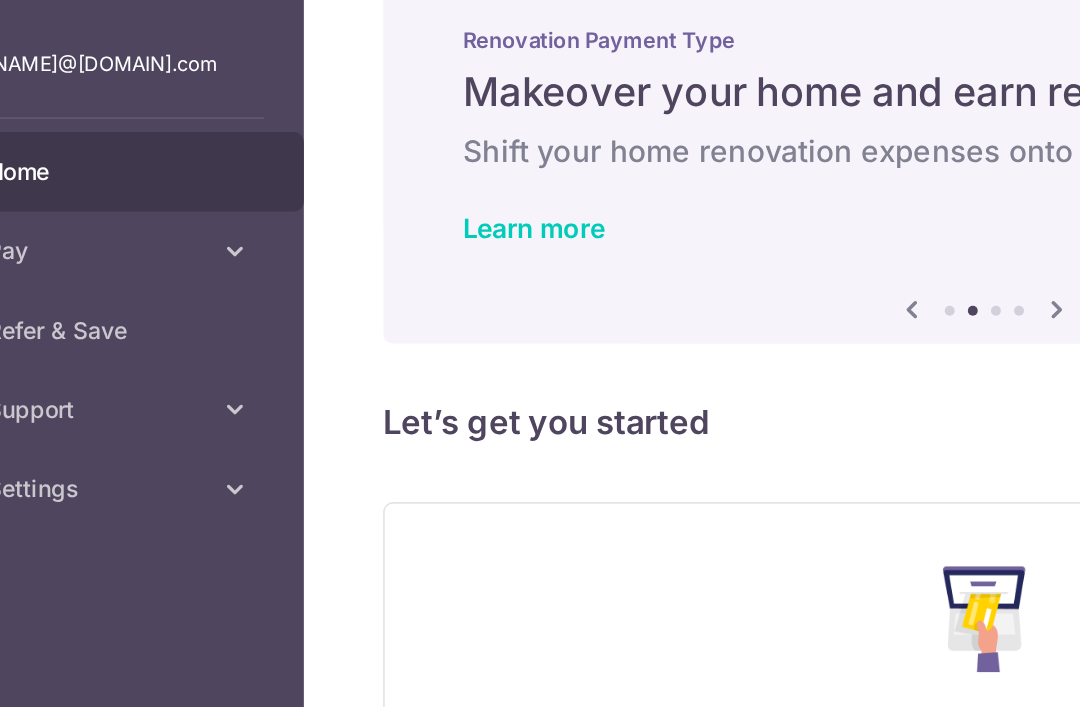 click at bounding box center [712, 228] 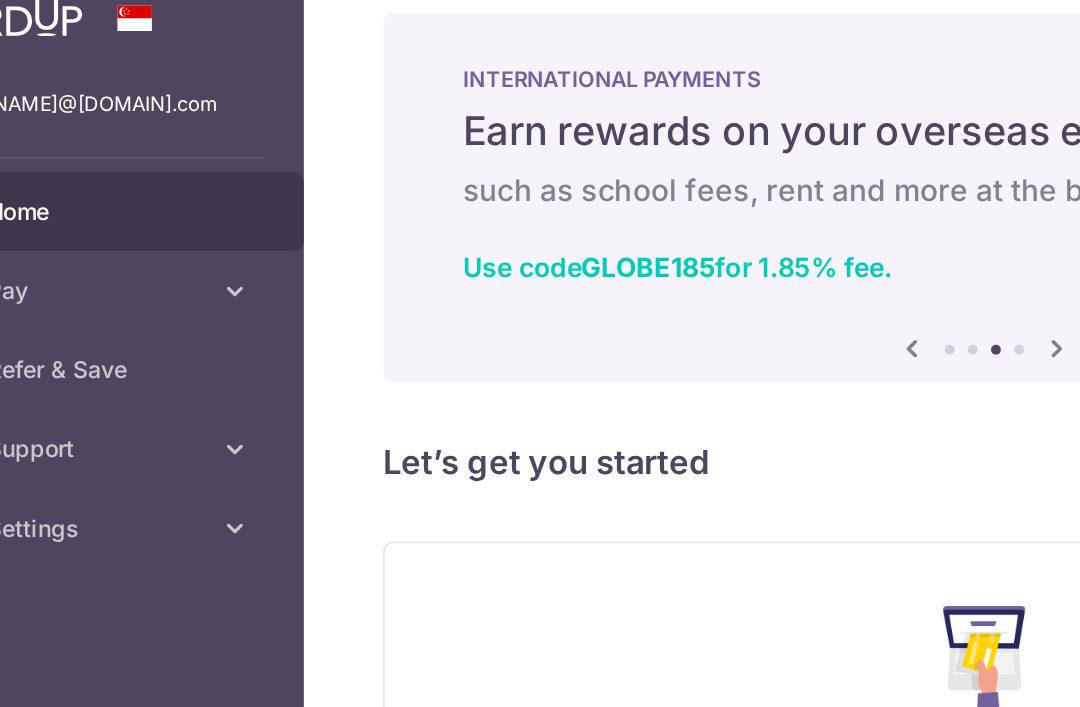 click at bounding box center [712, 228] 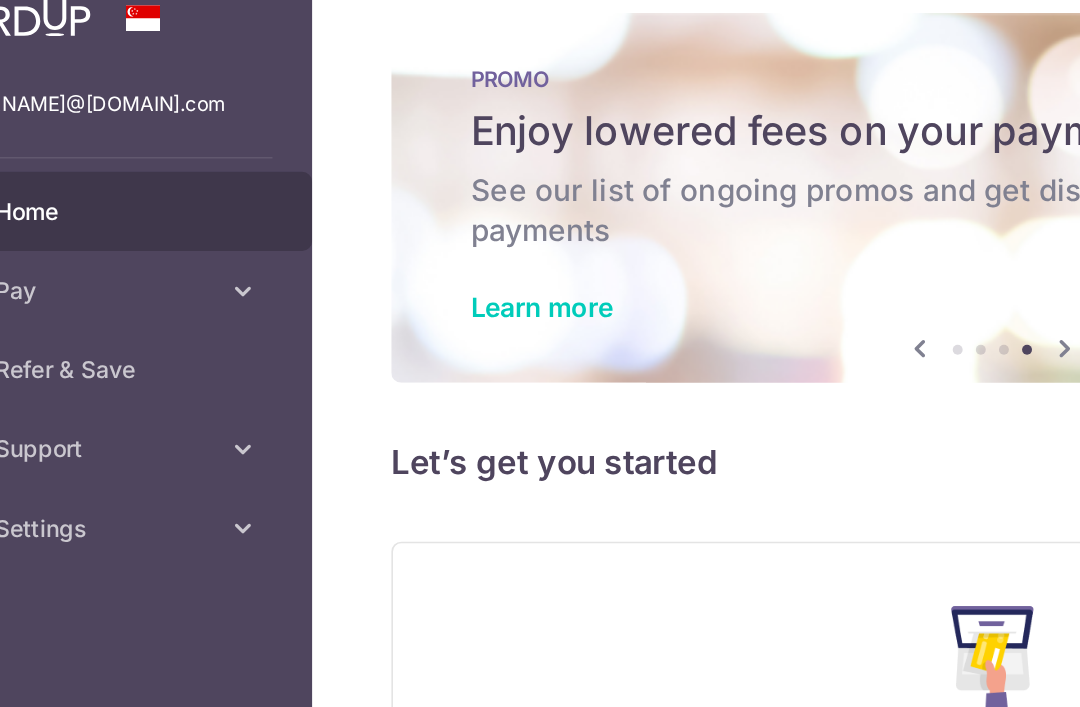 click on "Learn more" at bounding box center [395, 203] 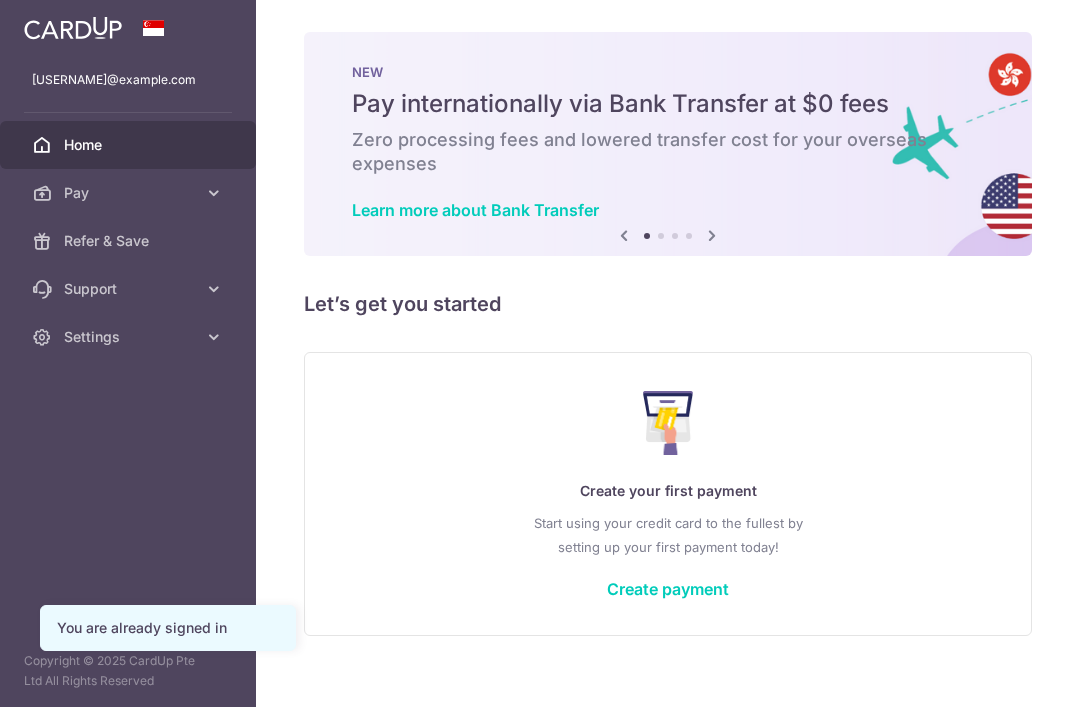 scroll, scrollTop: 0, scrollLeft: 0, axis: both 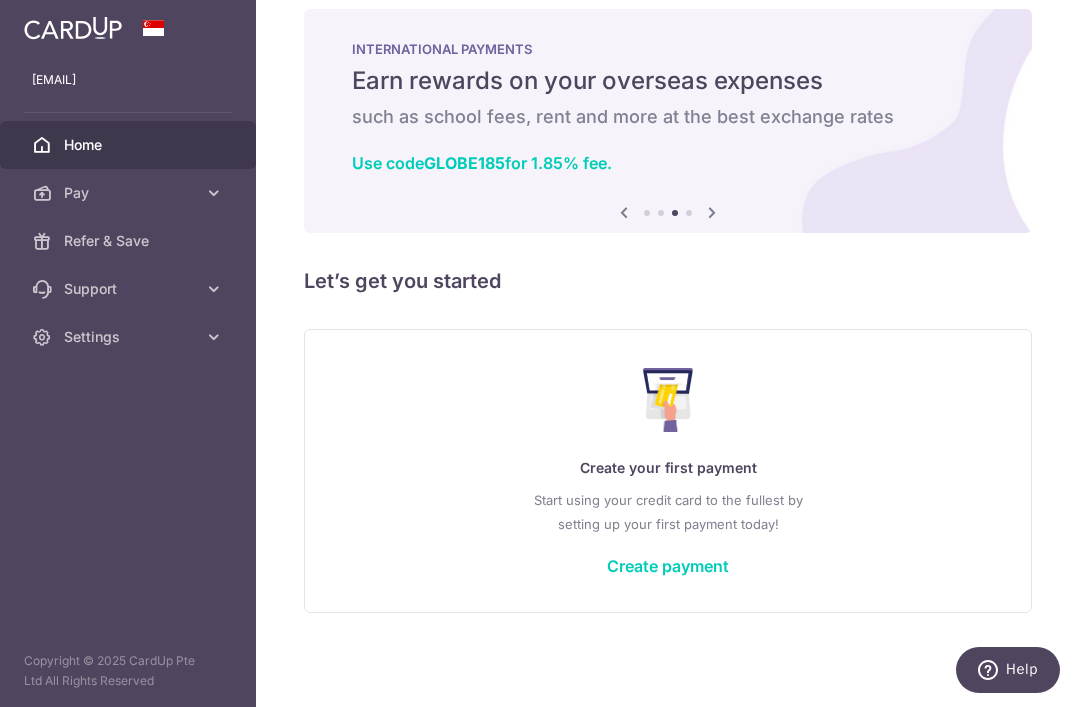 click on "Create payment" at bounding box center (668, 566) 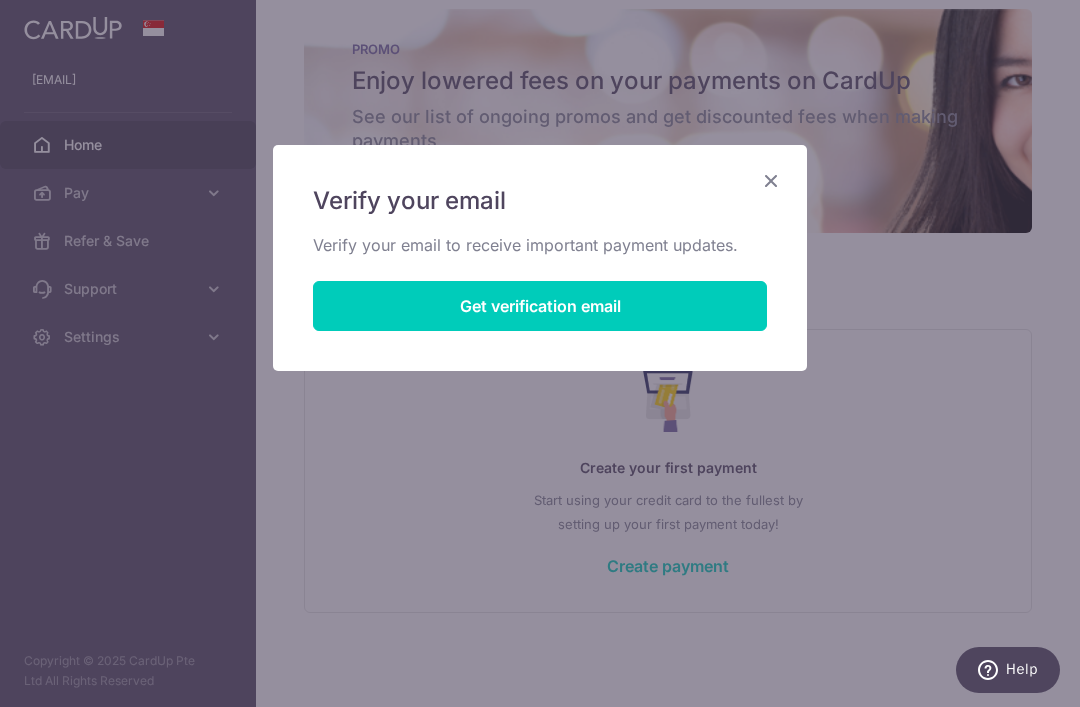 click on "Get verification email" at bounding box center (540, 306) 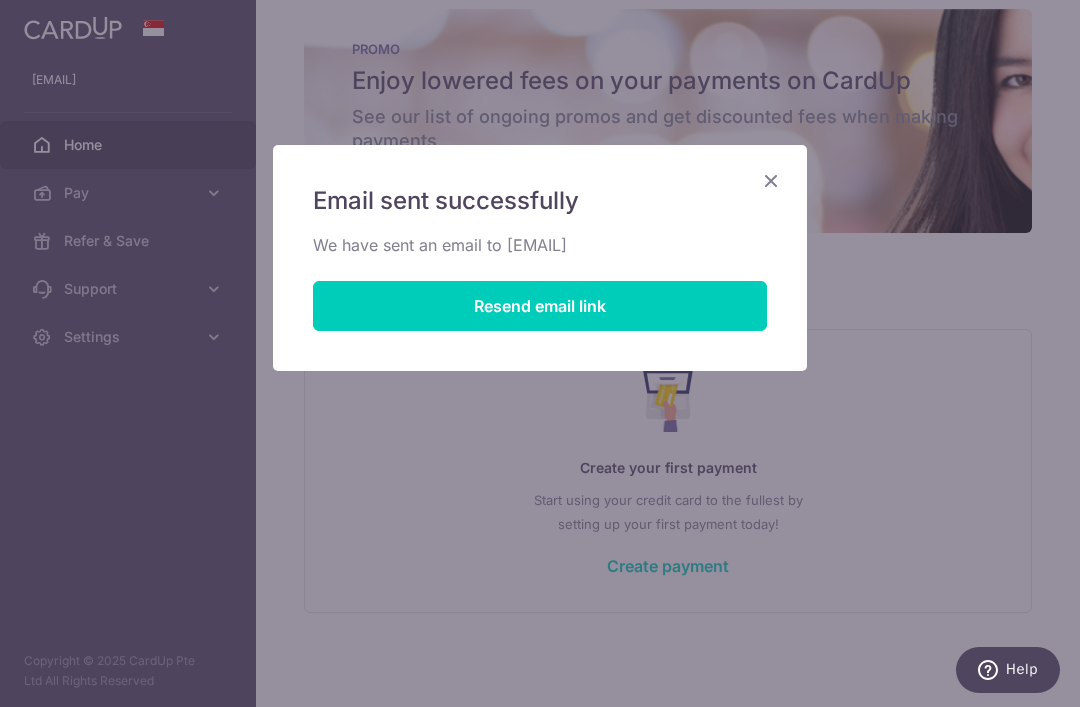 scroll, scrollTop: 0, scrollLeft: 0, axis: both 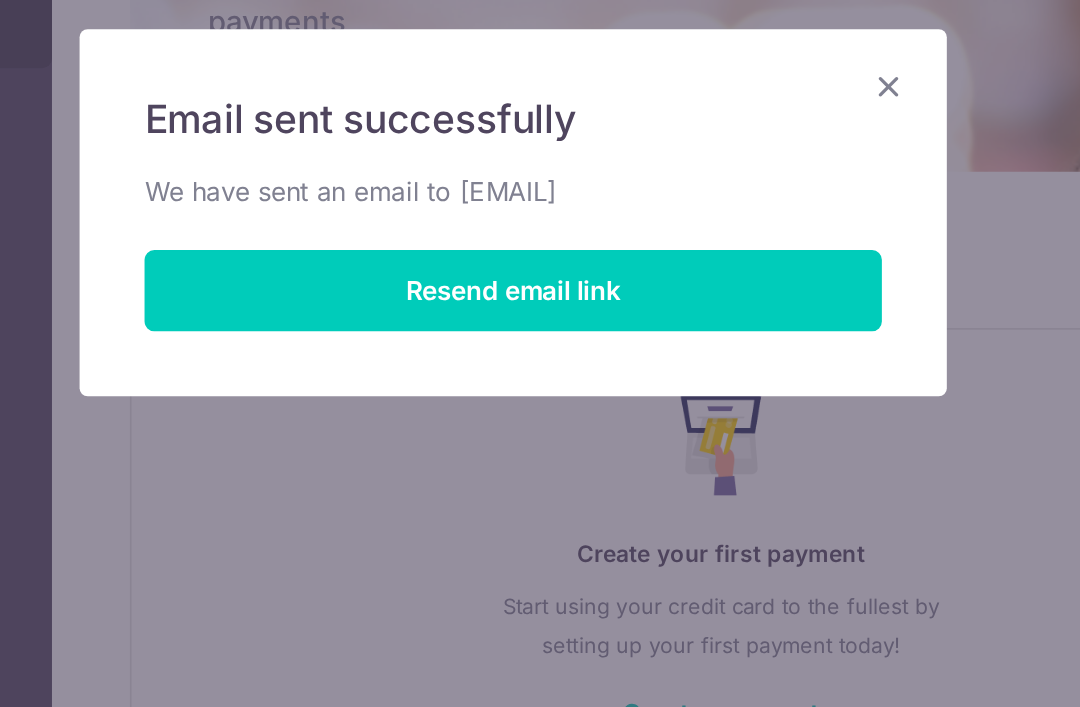 click at bounding box center [771, 180] 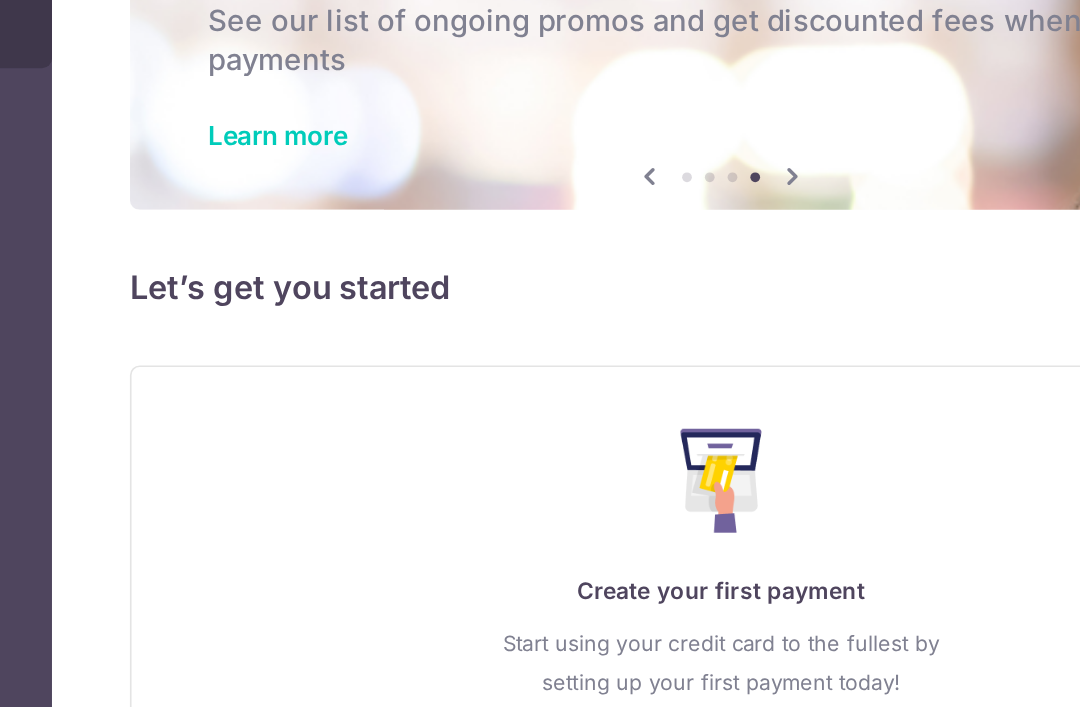 scroll, scrollTop: 0, scrollLeft: 0, axis: both 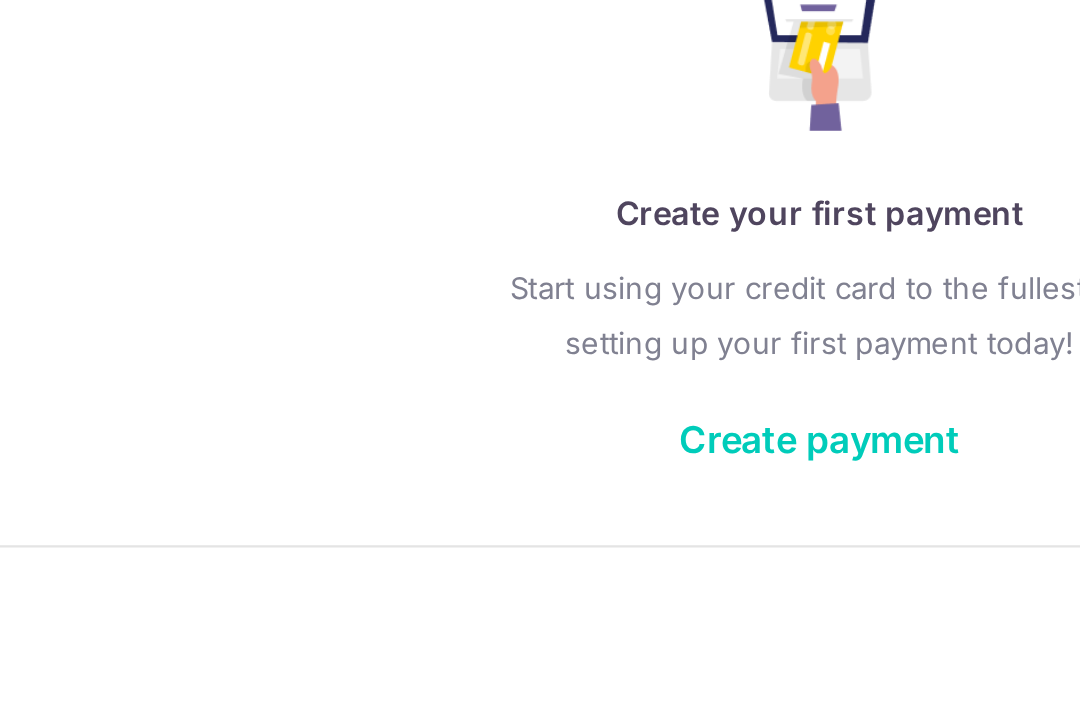 click on "Create payment" at bounding box center [668, 566] 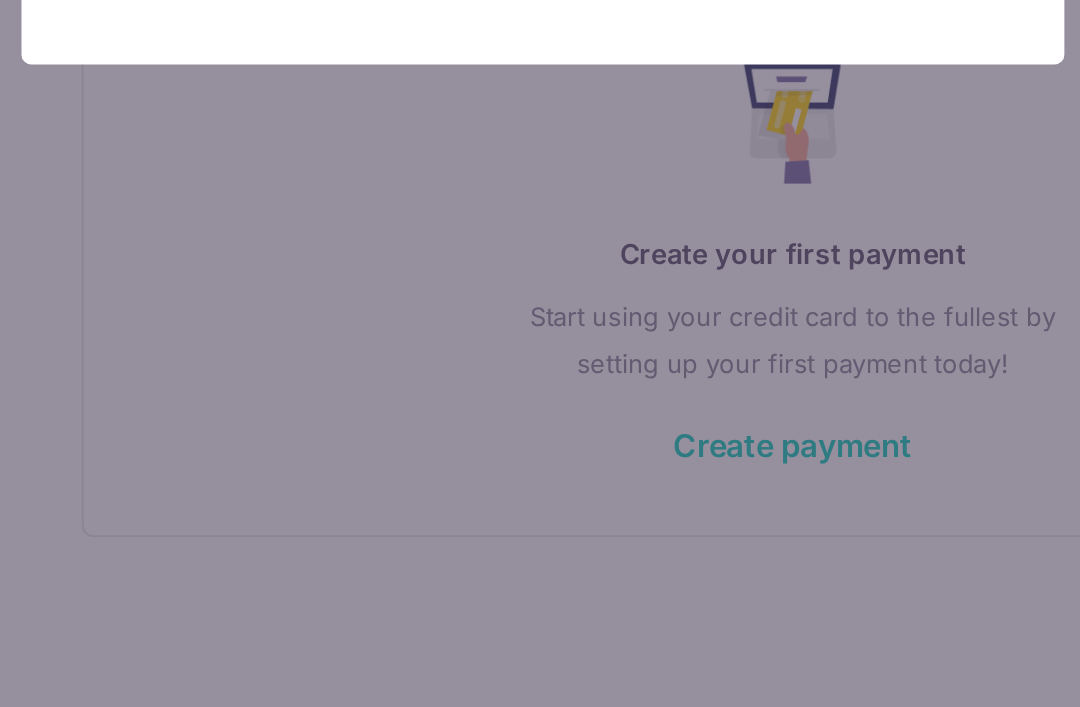 scroll, scrollTop: 64, scrollLeft: 0, axis: vertical 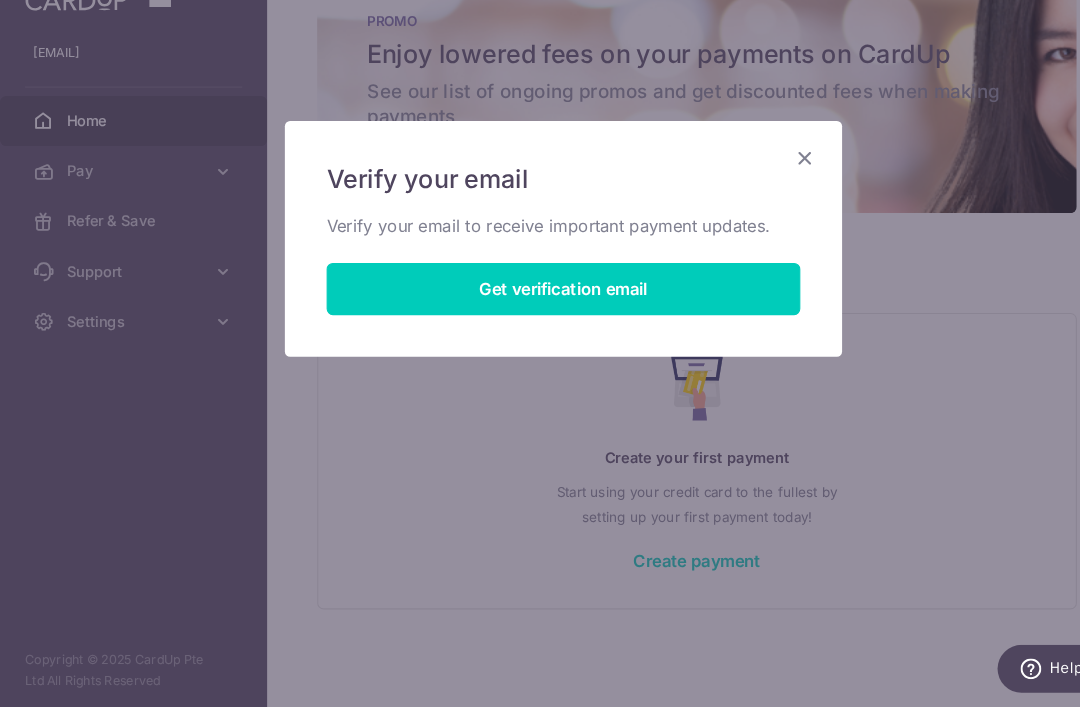 click at bounding box center (771, 180) 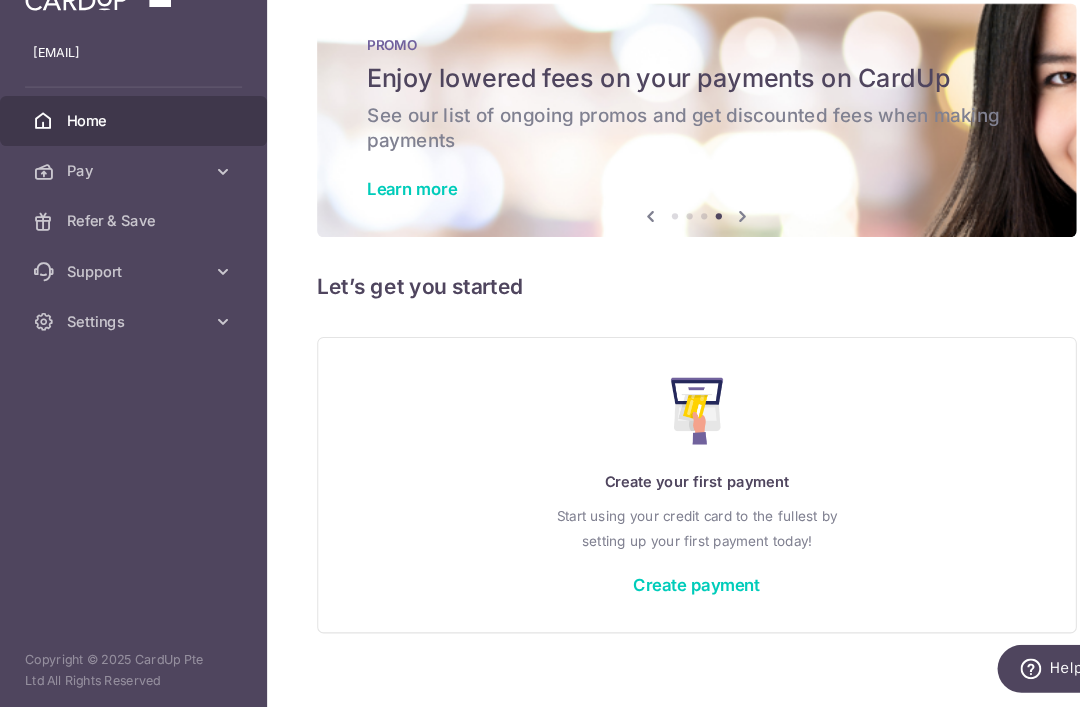 scroll, scrollTop: 0, scrollLeft: 0, axis: both 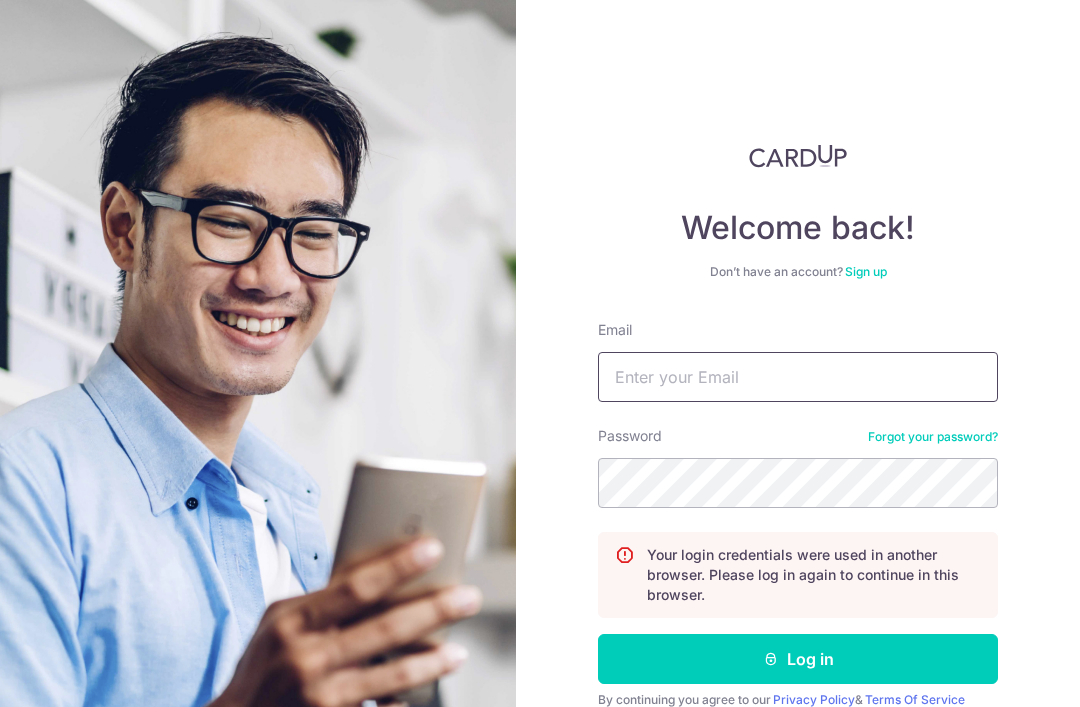 click on "Email" at bounding box center (798, 377) 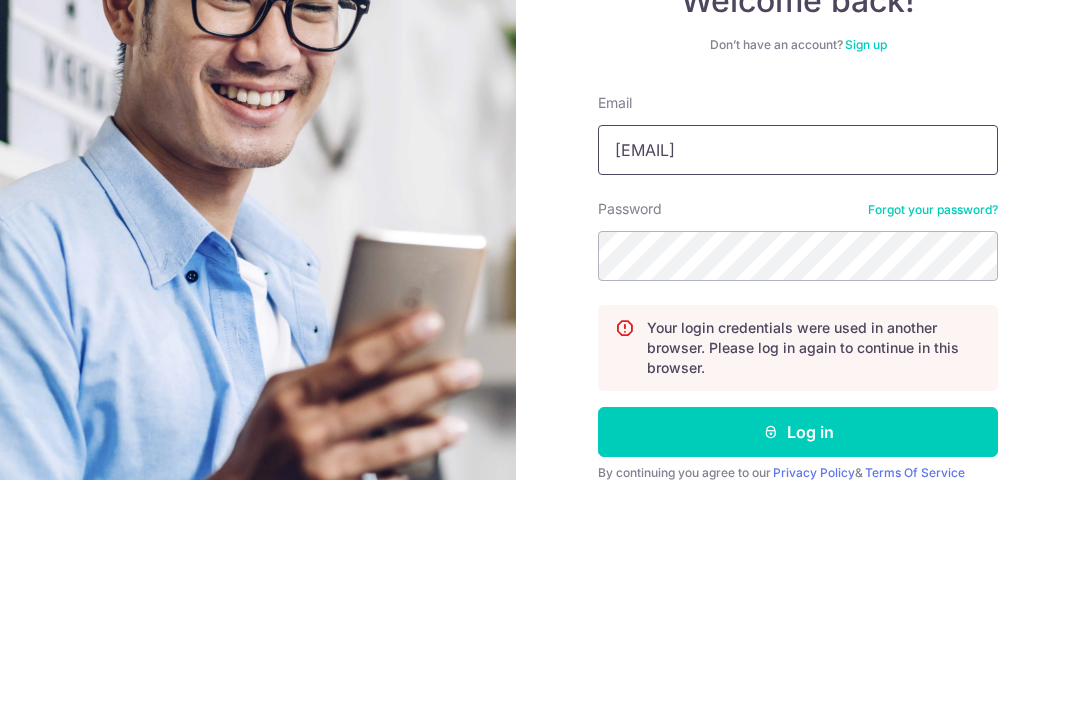 scroll, scrollTop: 63, scrollLeft: 0, axis: vertical 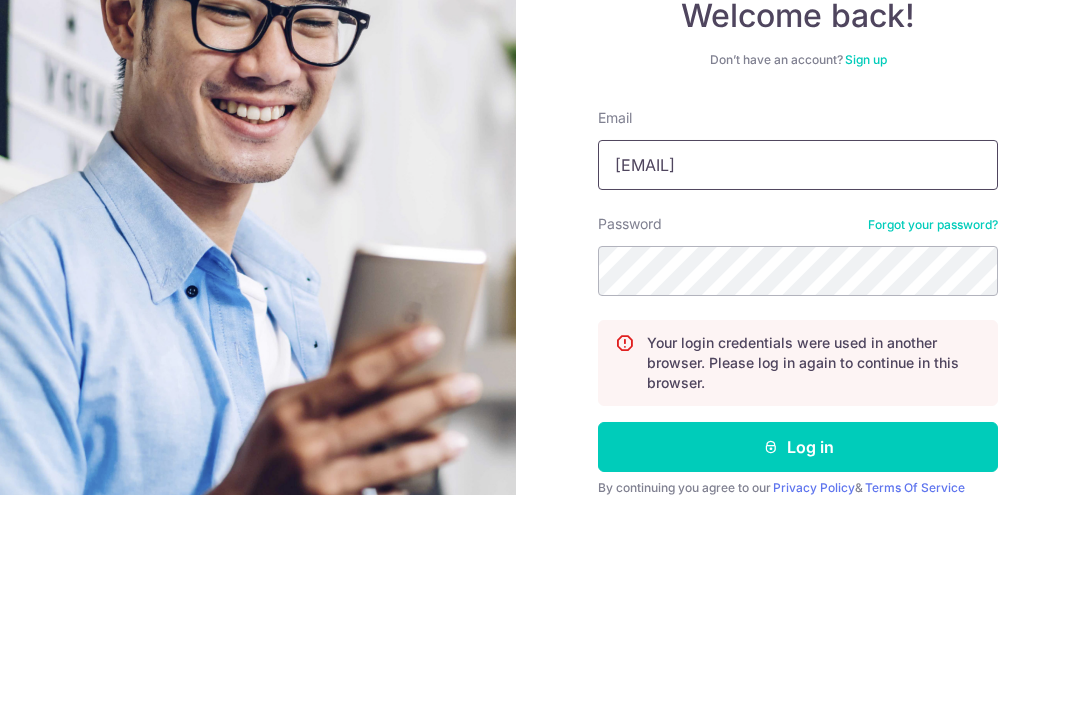 type on "nelliesng70@gmail.com" 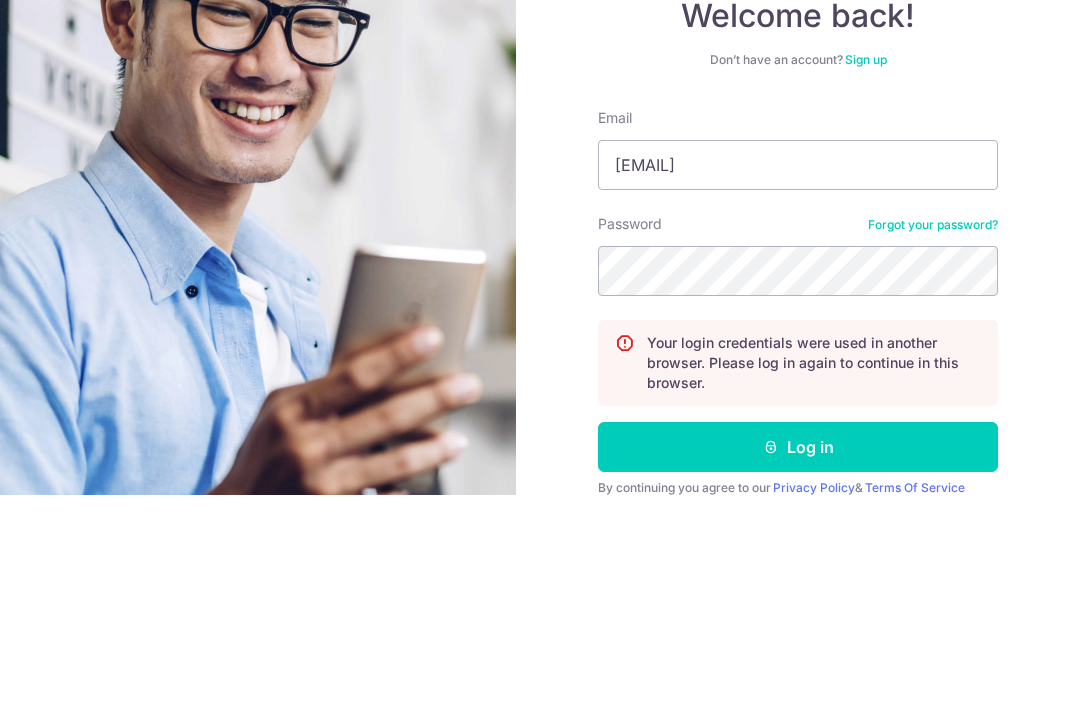 scroll, scrollTop: 64, scrollLeft: 0, axis: vertical 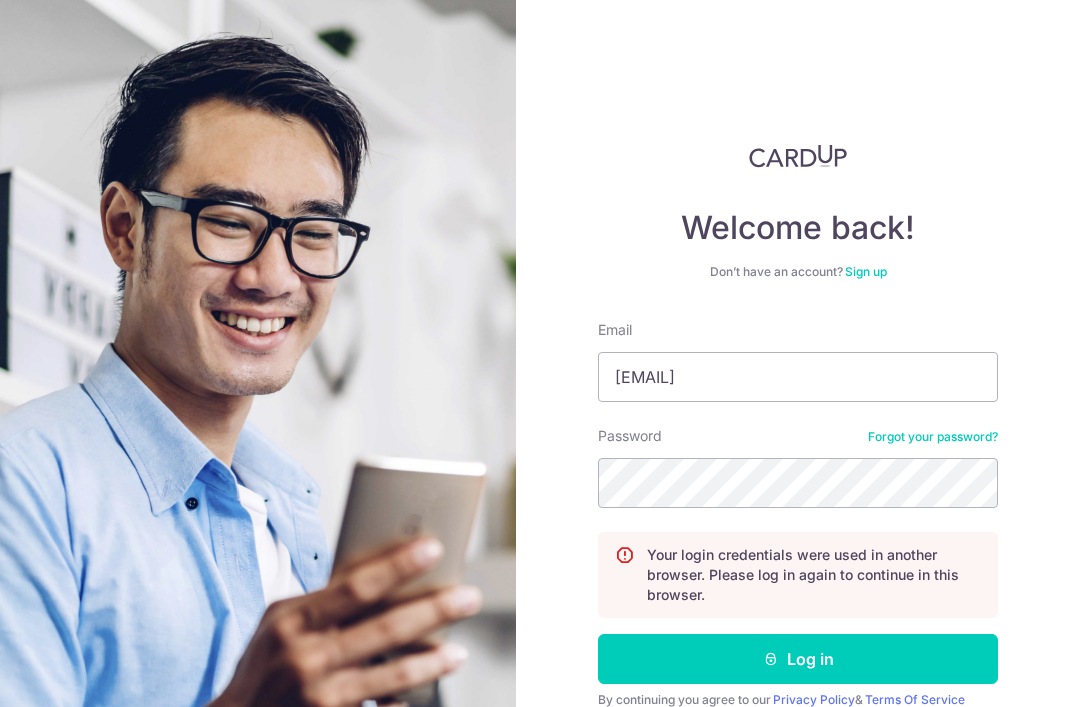 click on "Log in" at bounding box center (798, 659) 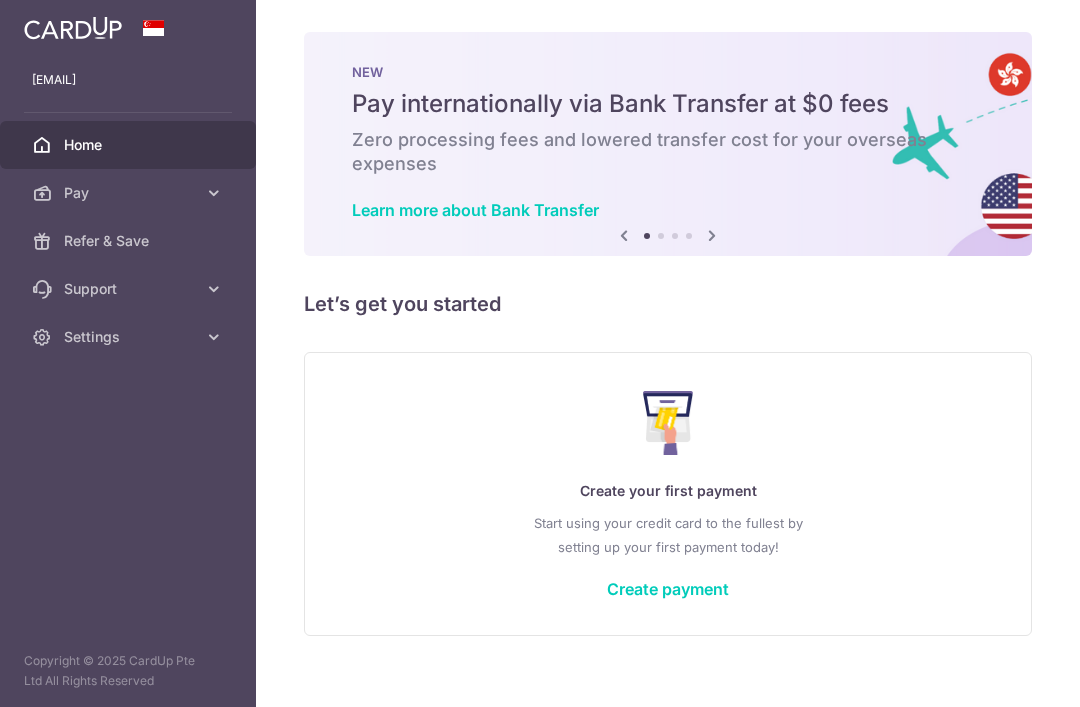 scroll, scrollTop: 0, scrollLeft: 0, axis: both 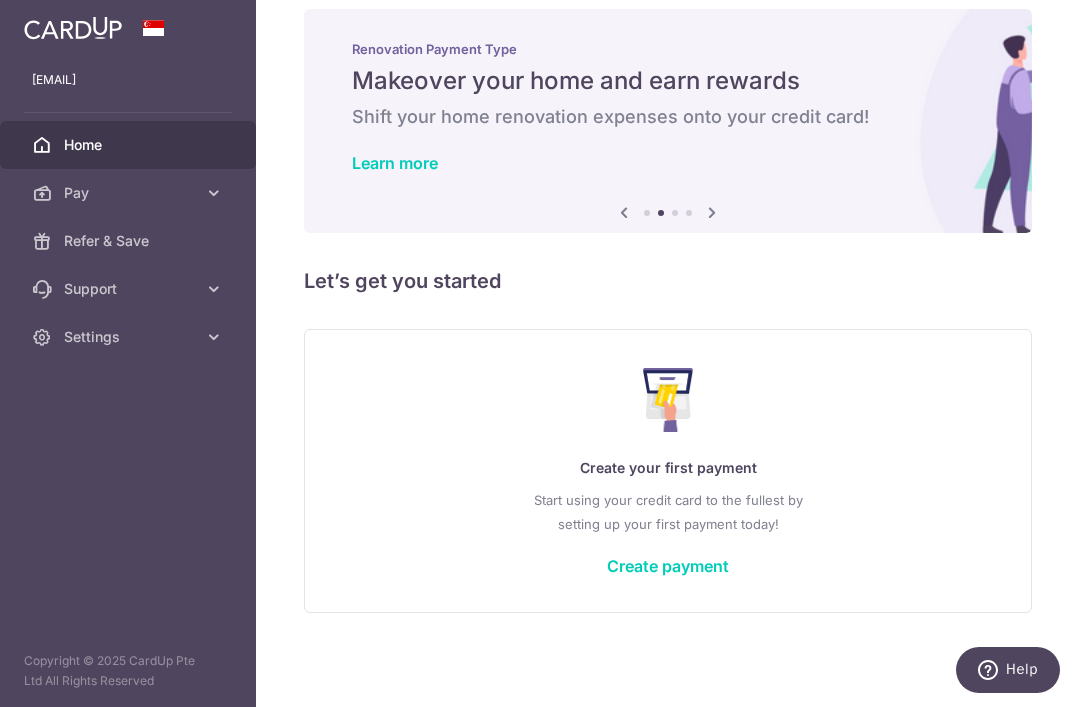 click on "Create payment" at bounding box center [668, 566] 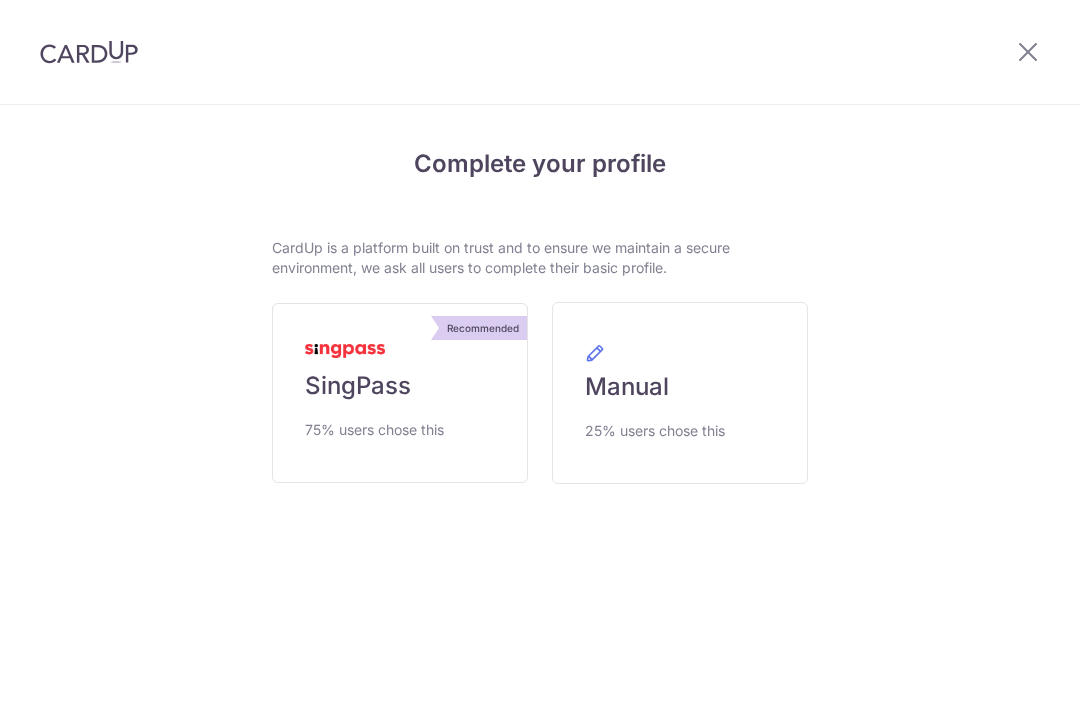 scroll, scrollTop: 0, scrollLeft: 0, axis: both 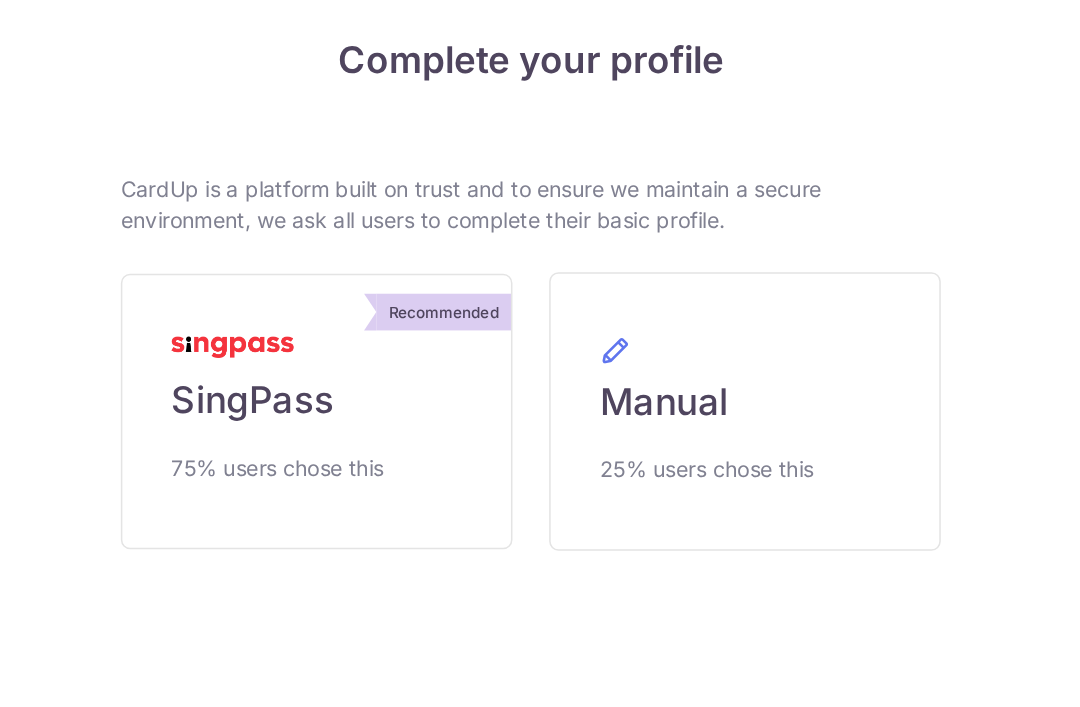 click at bounding box center [345, 351] 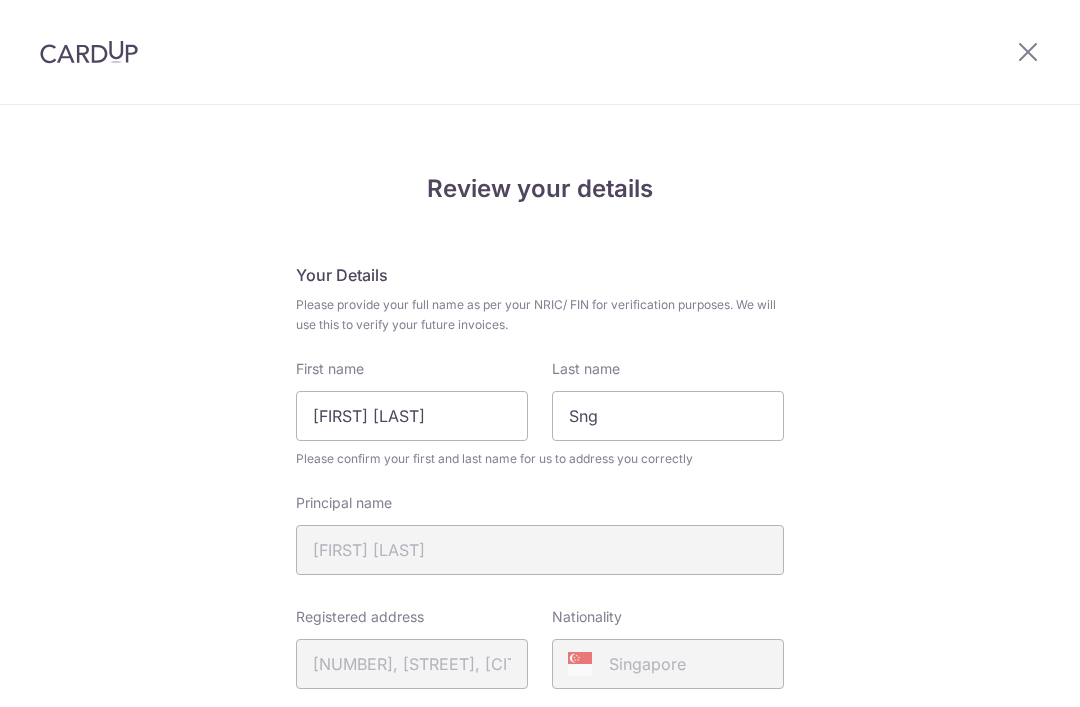 scroll, scrollTop: 0, scrollLeft: 0, axis: both 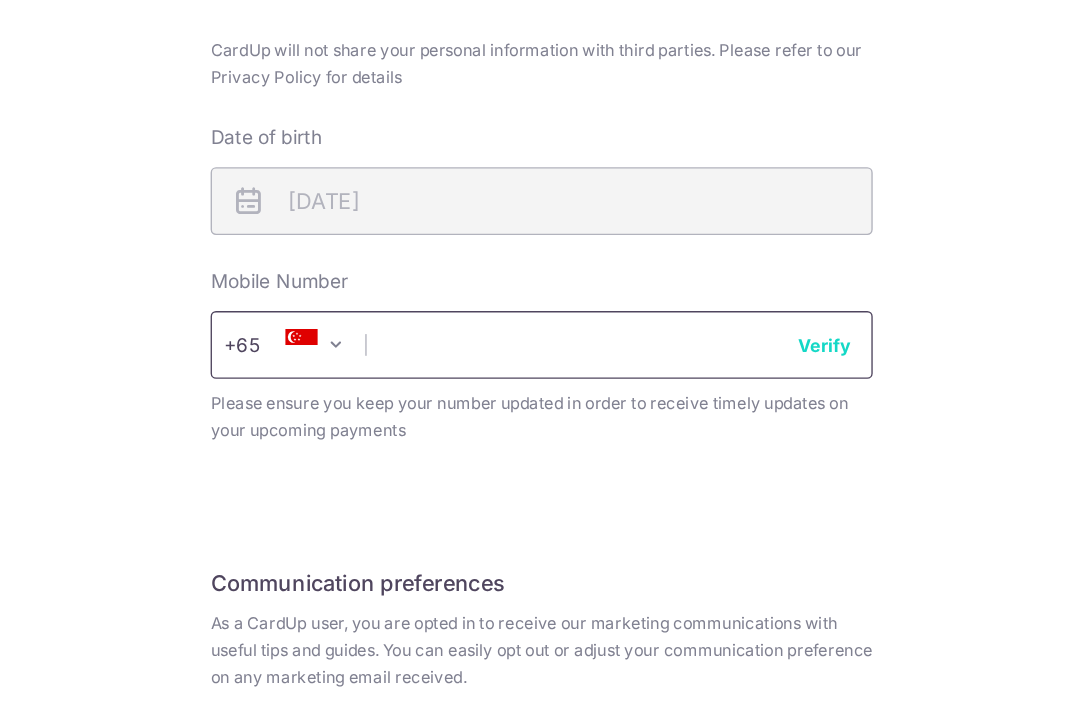 click at bounding box center [540, 332] 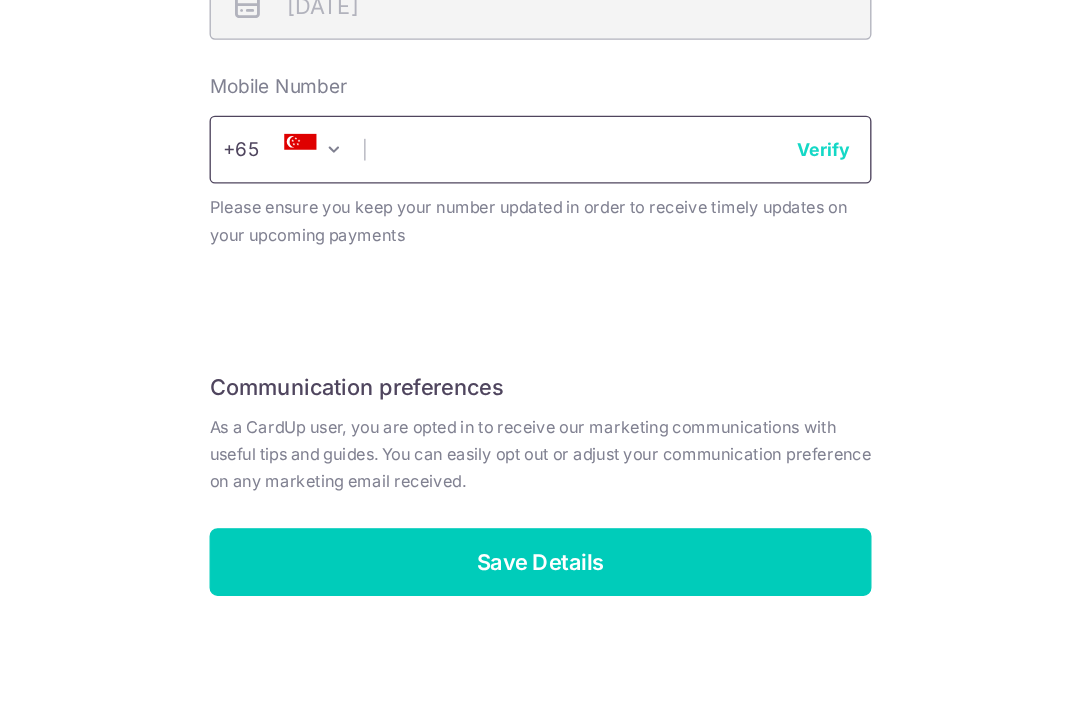 type on "[PHONE]" 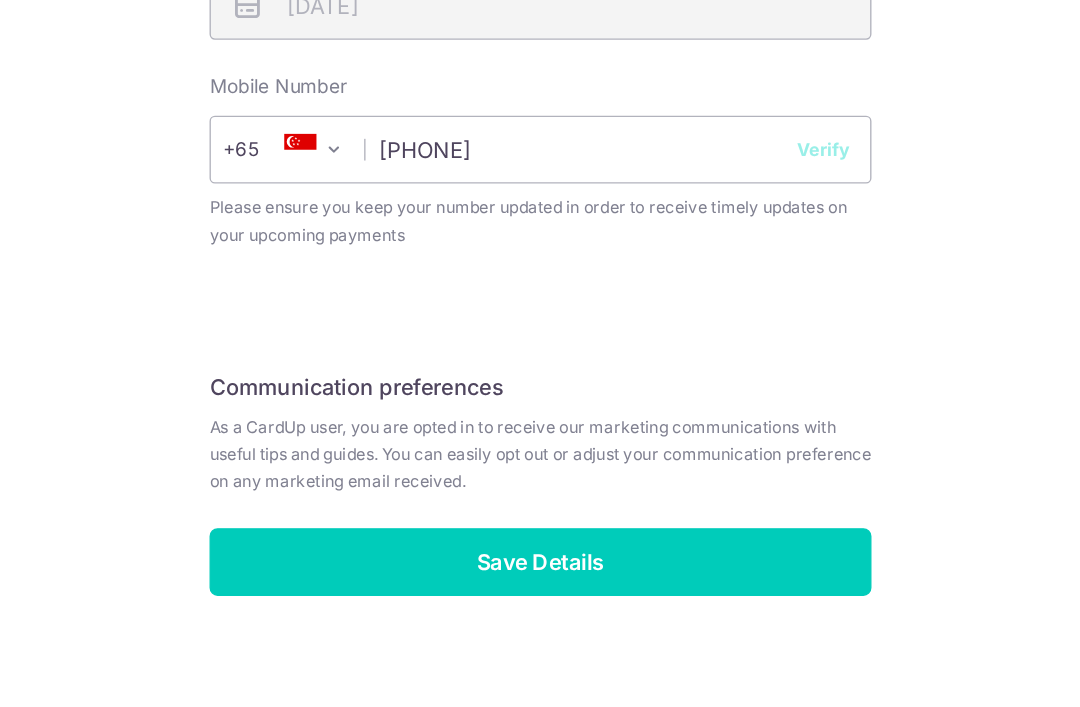 scroll, scrollTop: 36, scrollLeft: 0, axis: vertical 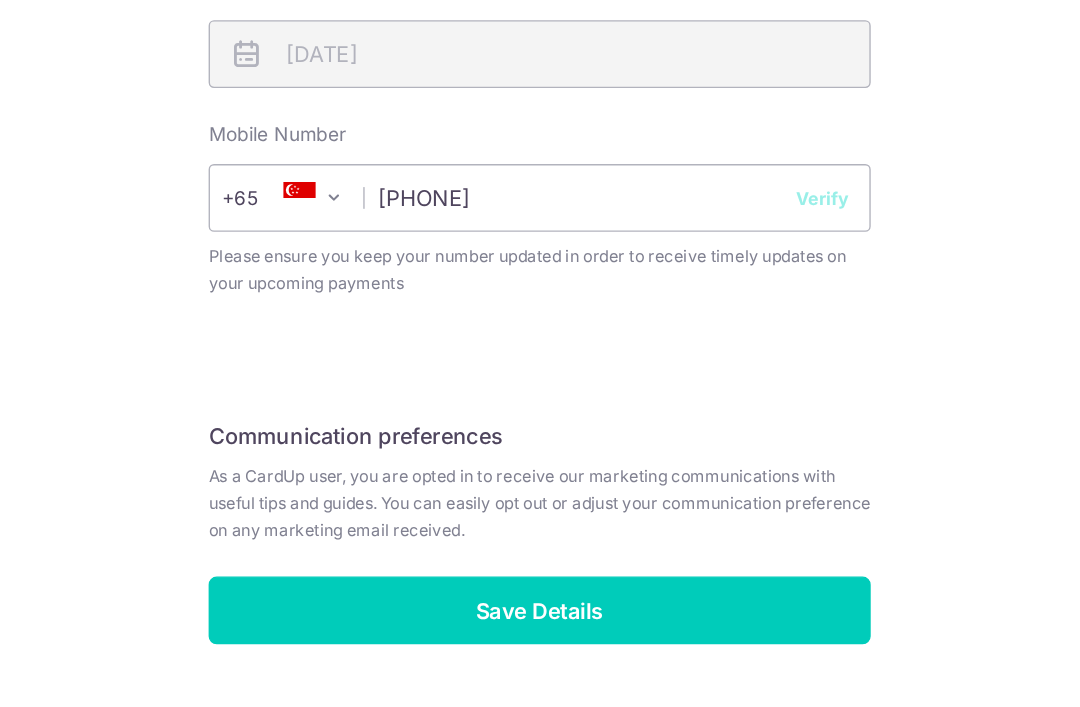 click on "Save Details" at bounding box center [540, 636] 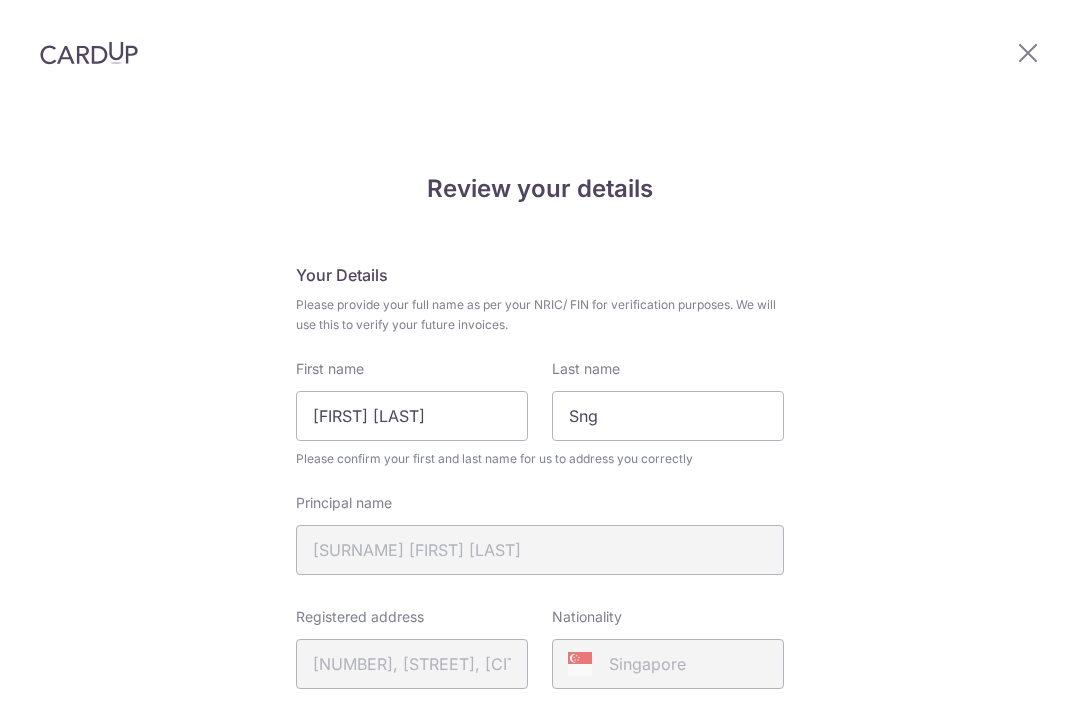 scroll, scrollTop: 0, scrollLeft: 0, axis: both 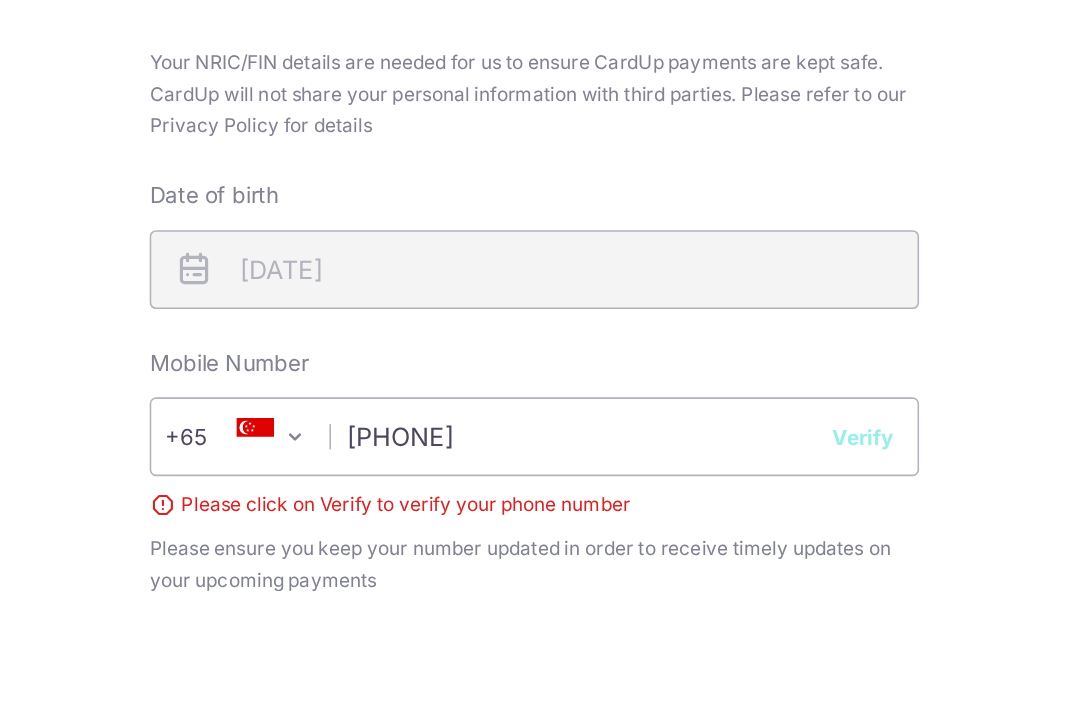click on "Verify" at bounding box center [748, 361] 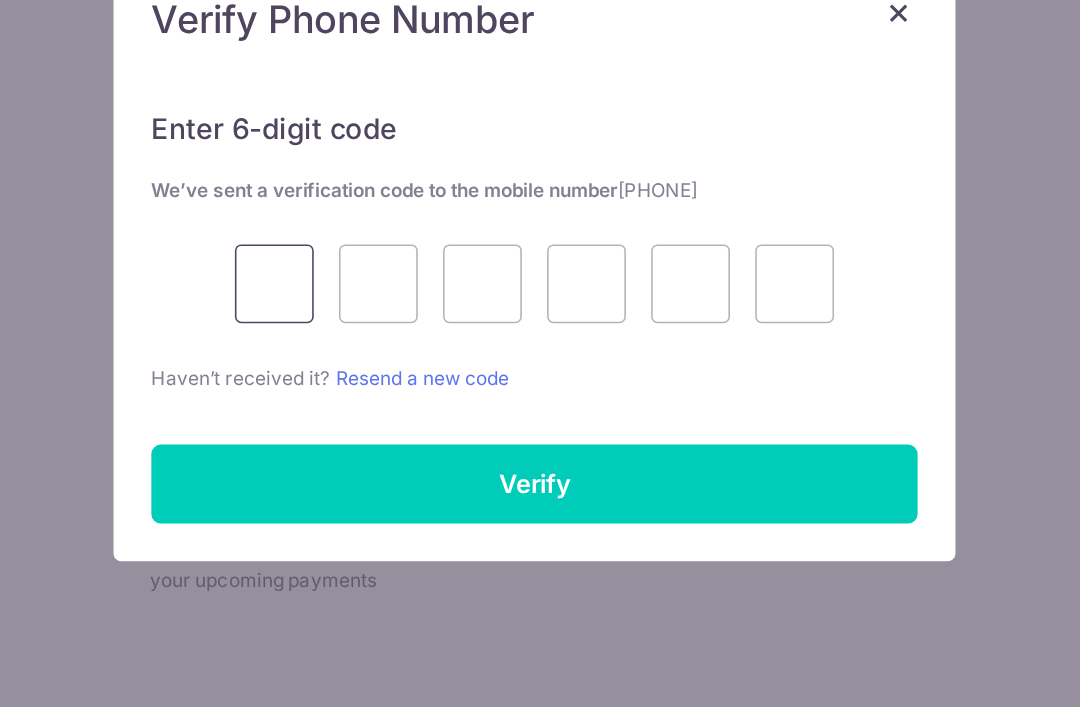 click at bounding box center (375, 264) 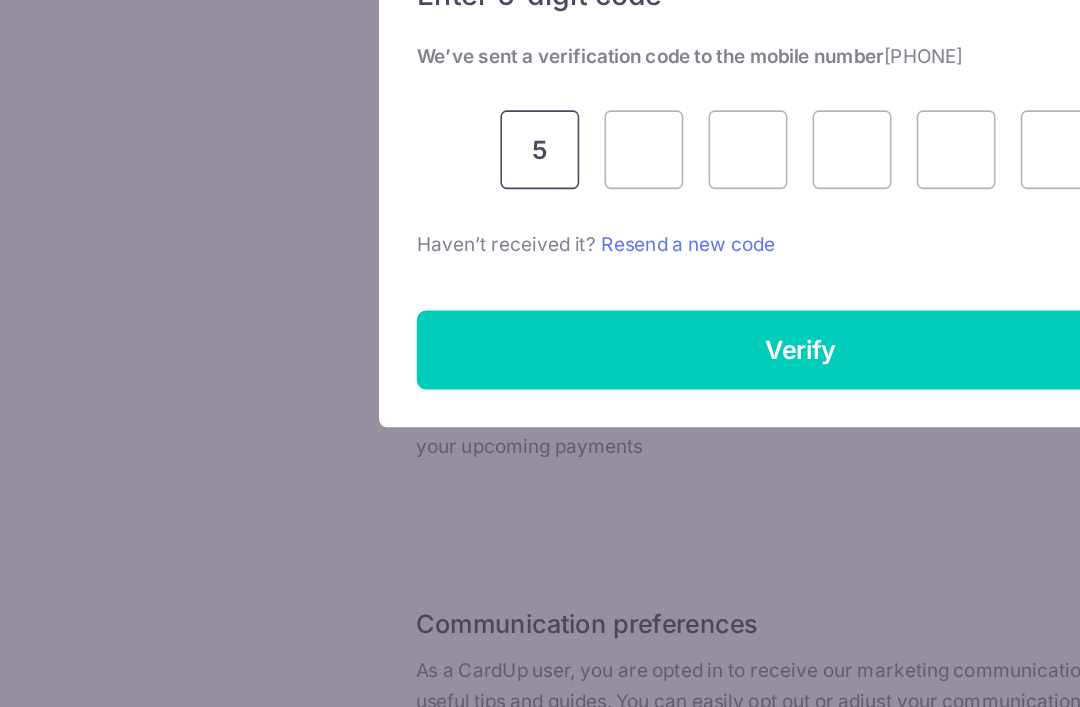 type on "5" 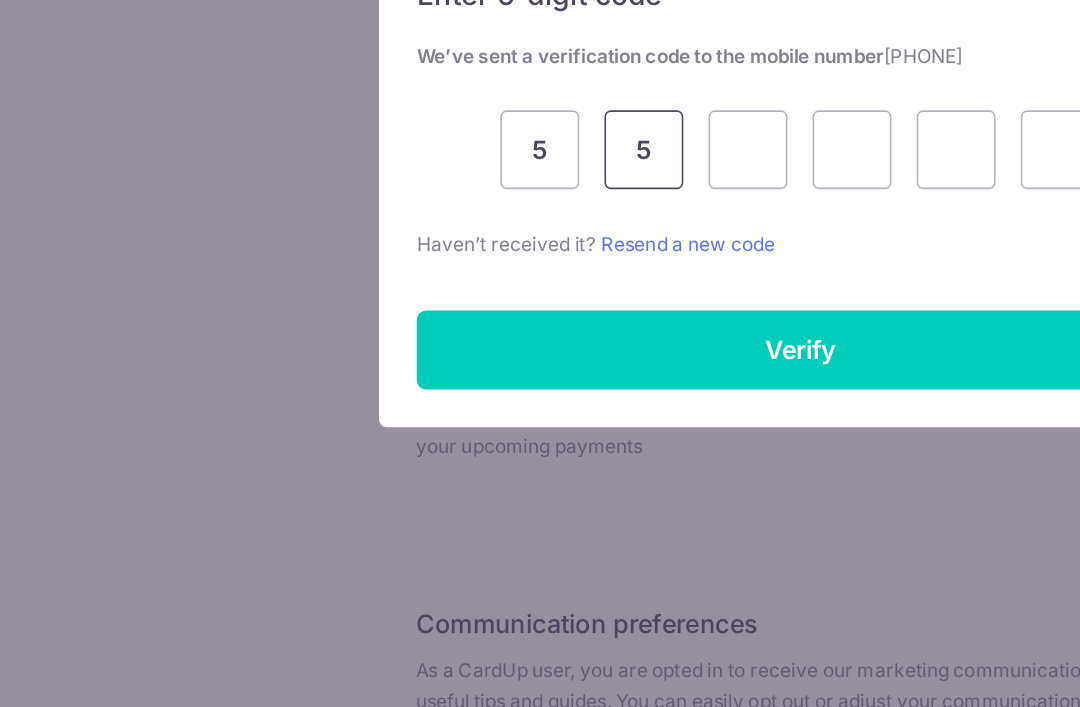 type on "5" 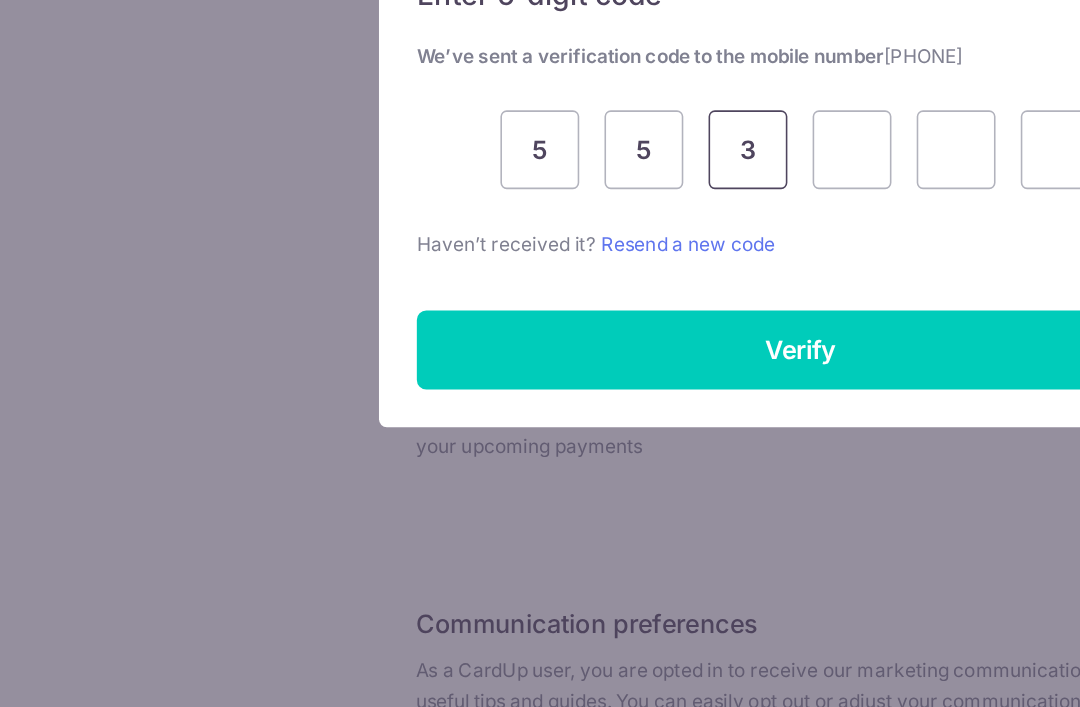 type on "3" 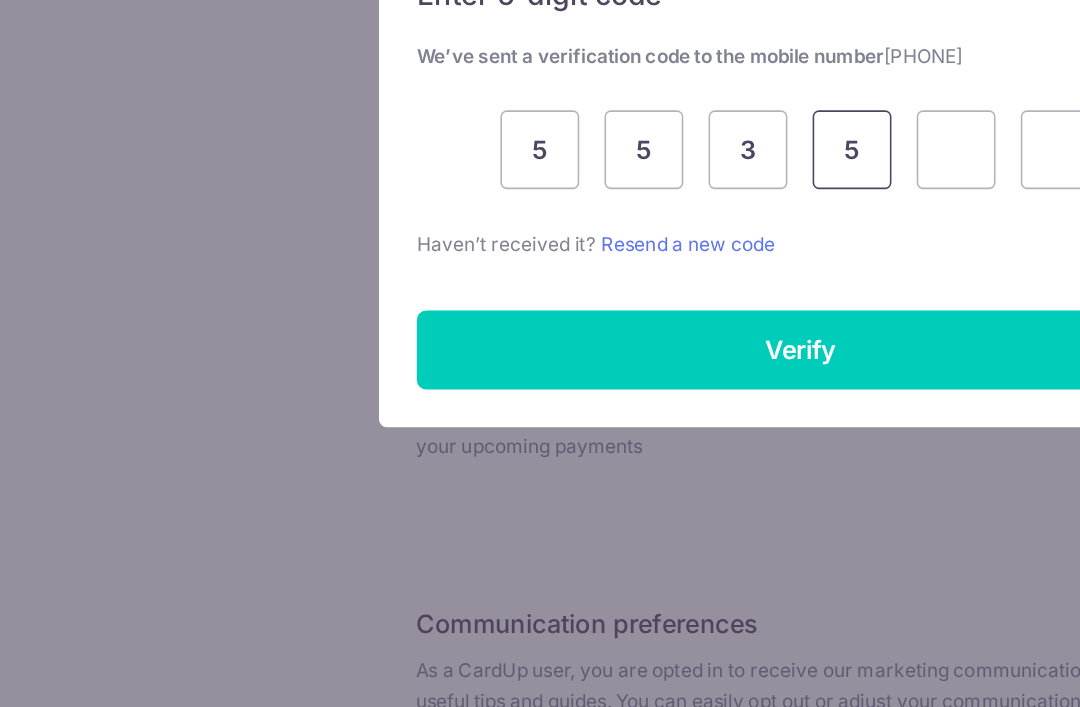 type on "5" 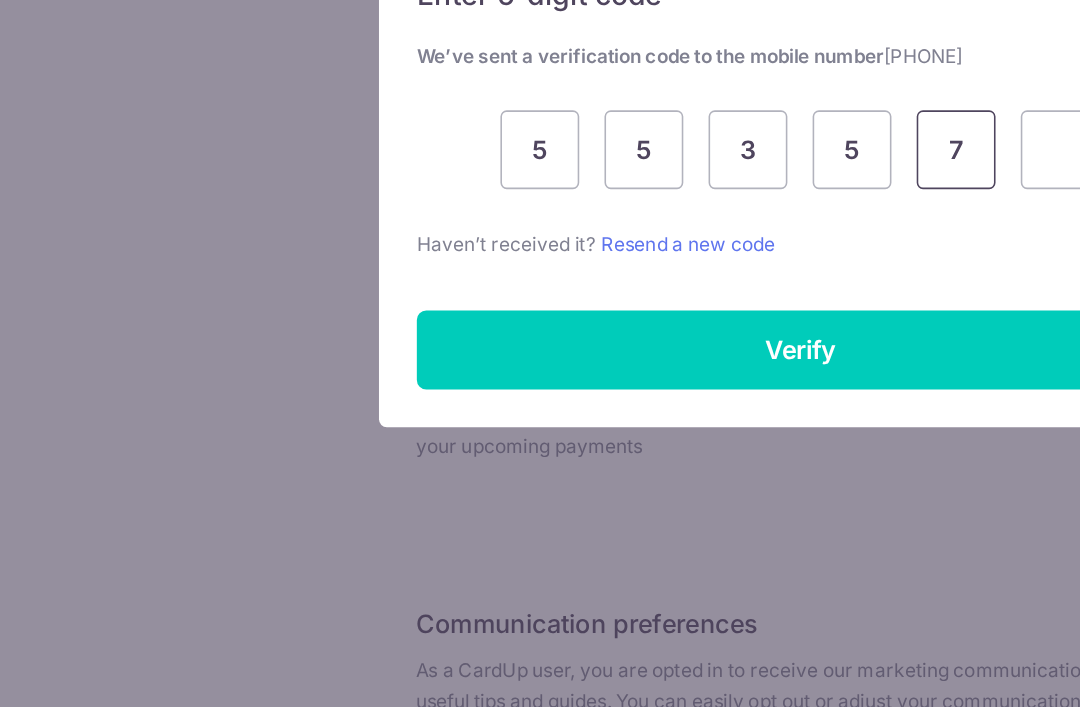 type on "7" 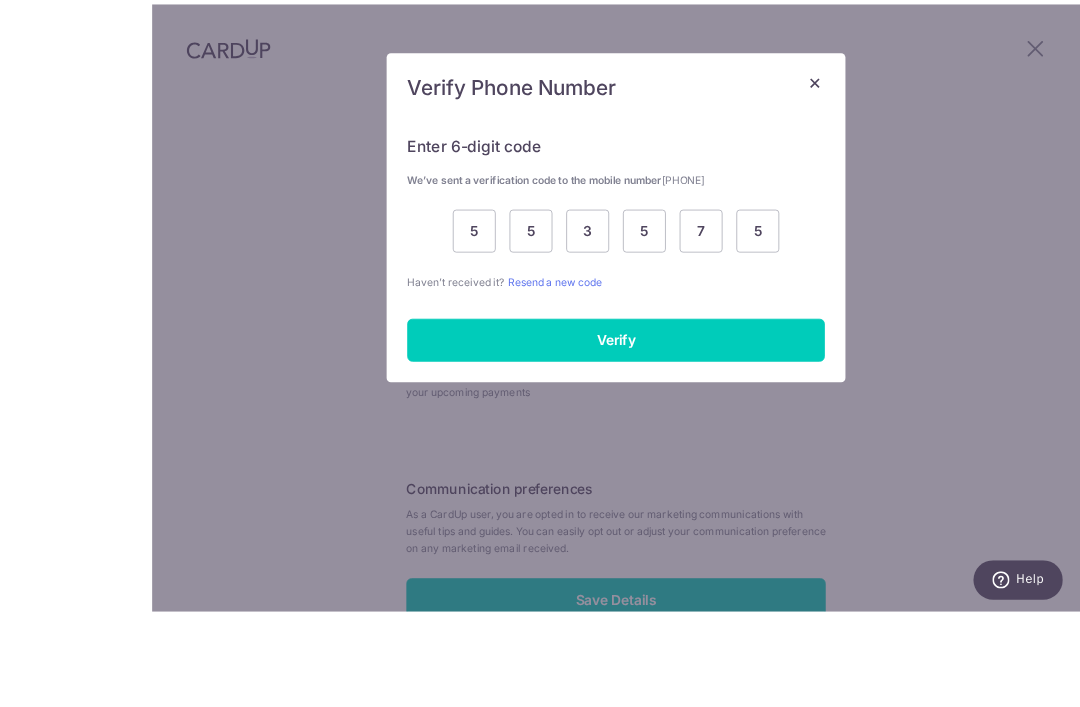 scroll, scrollTop: 64, scrollLeft: 0, axis: vertical 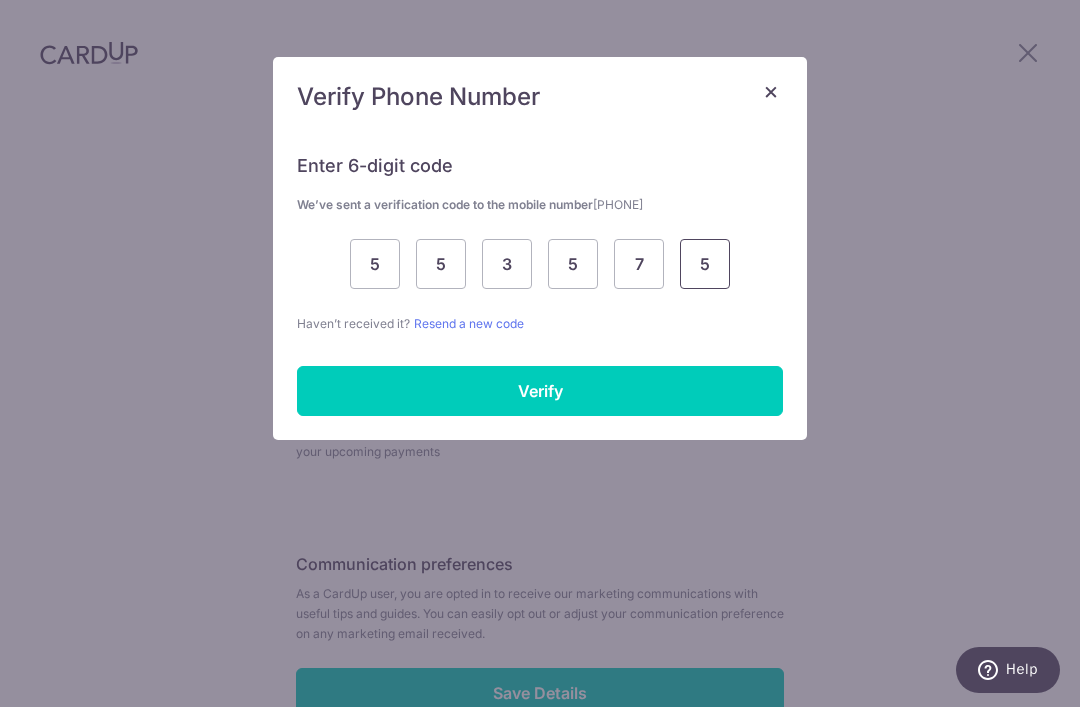 type on "5" 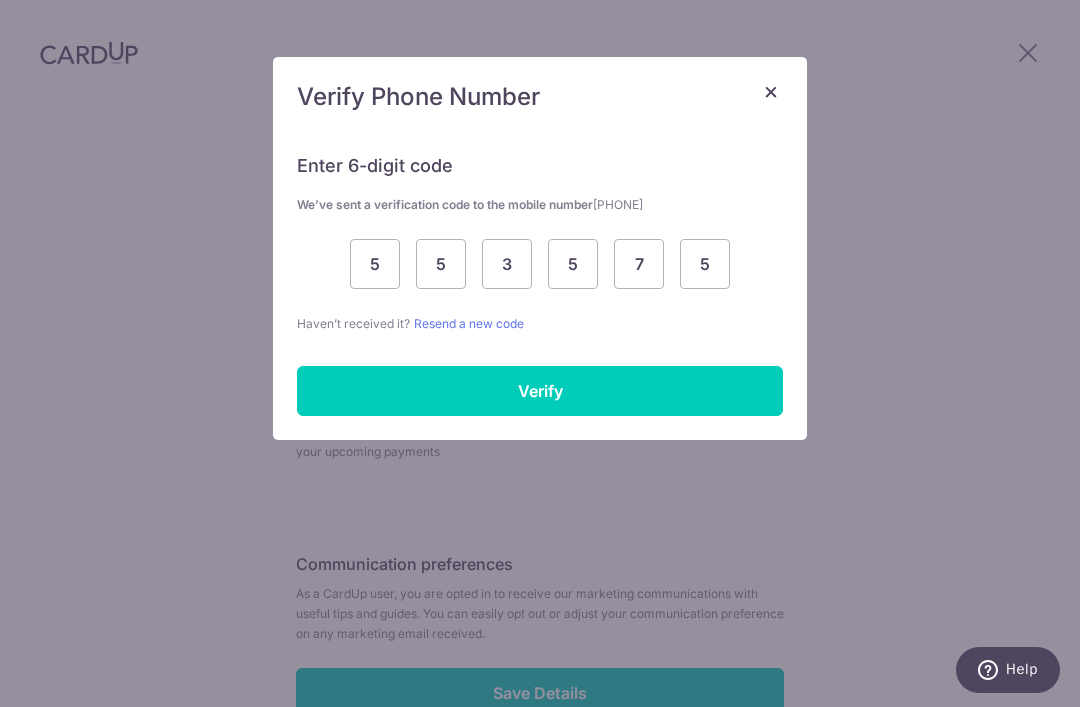 click on "Verify" at bounding box center (540, 391) 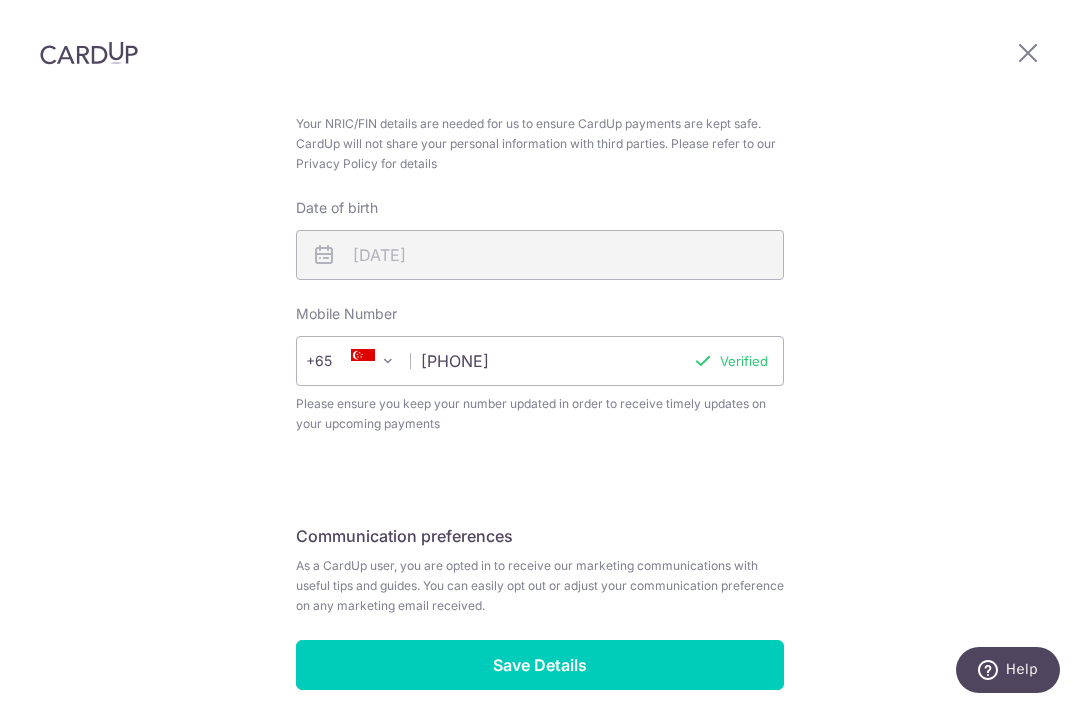 click on "Save Details" at bounding box center [540, 665] 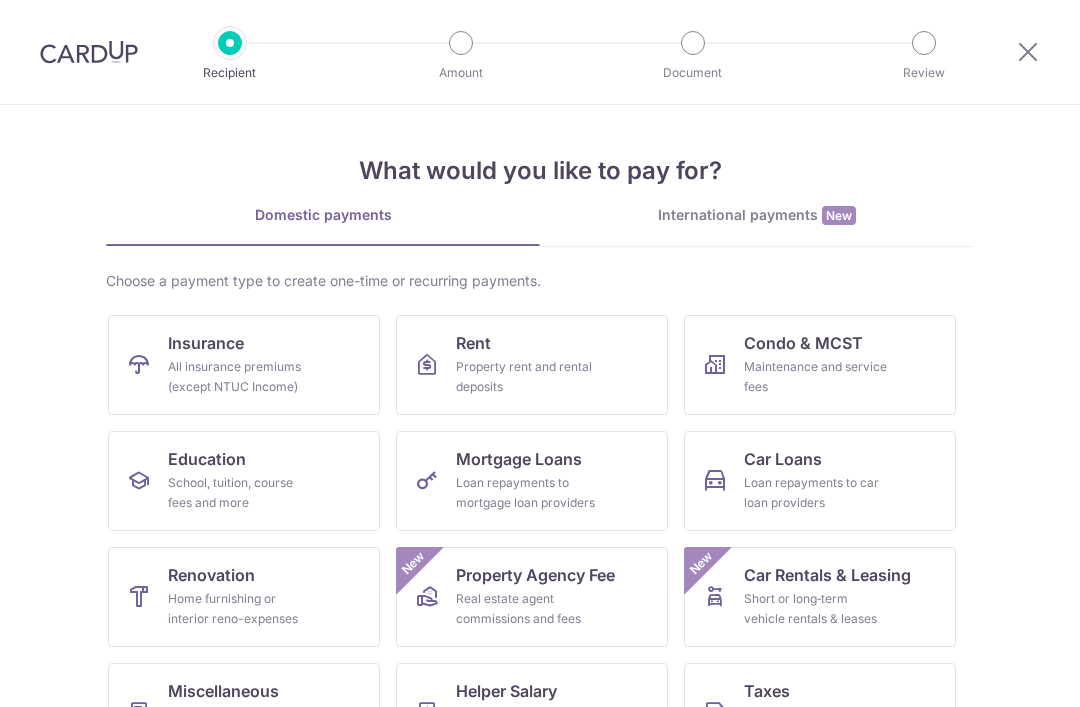 scroll, scrollTop: 0, scrollLeft: 0, axis: both 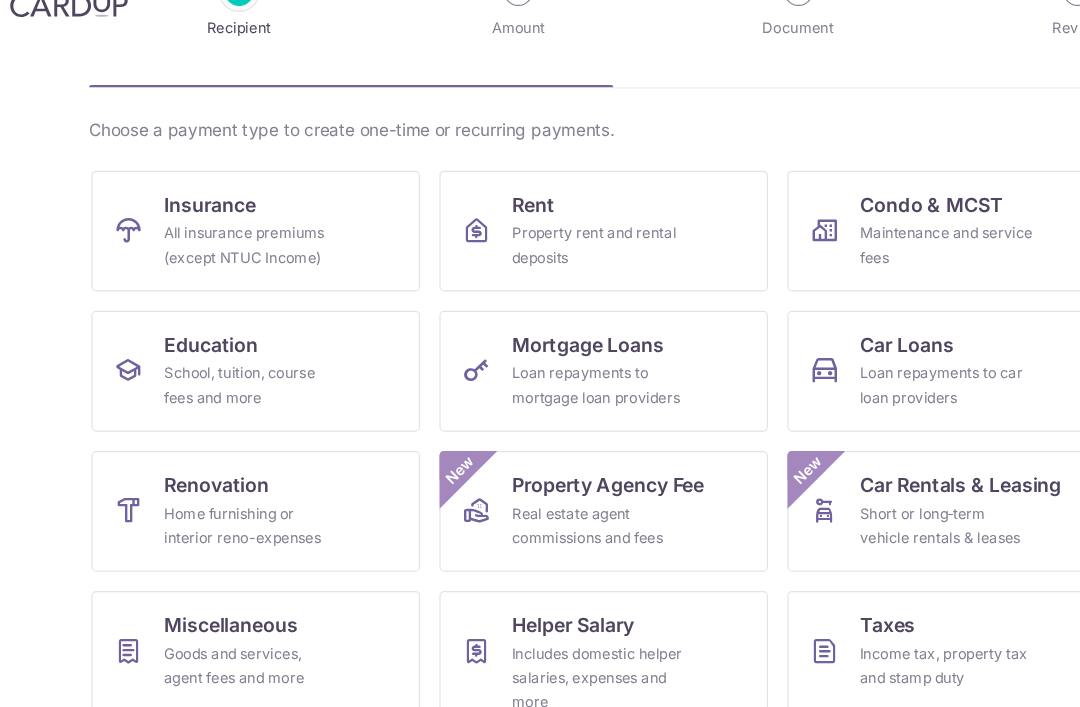 click on "All insurance premiums (except NTUC Income)" at bounding box center [240, 253] 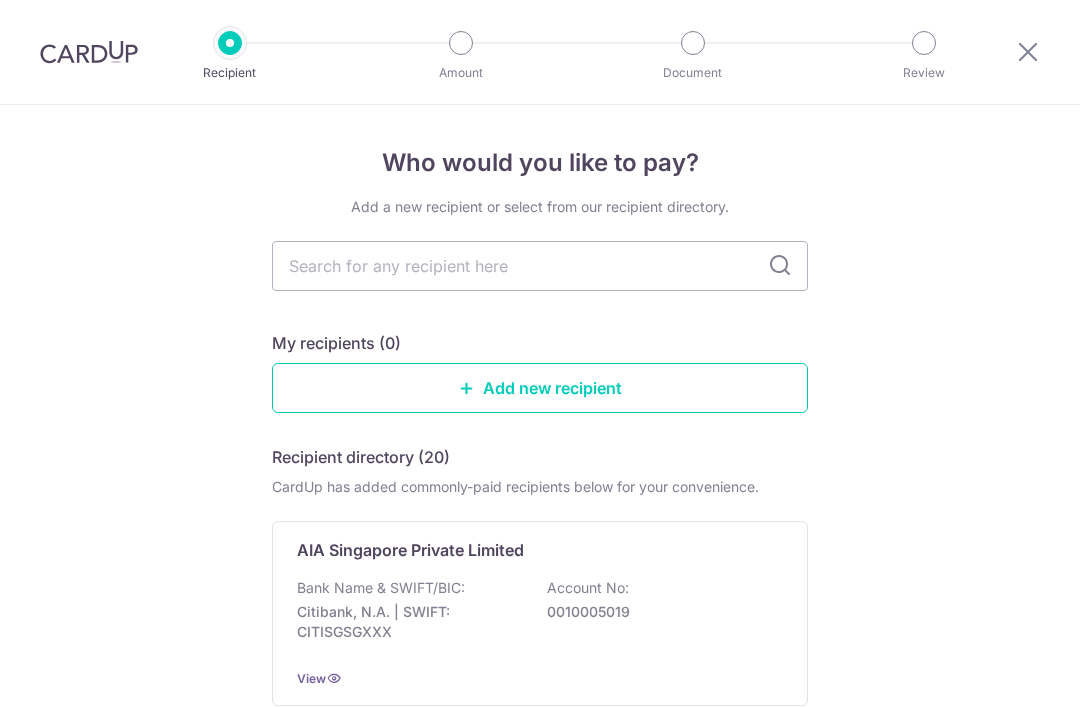 scroll, scrollTop: 0, scrollLeft: 0, axis: both 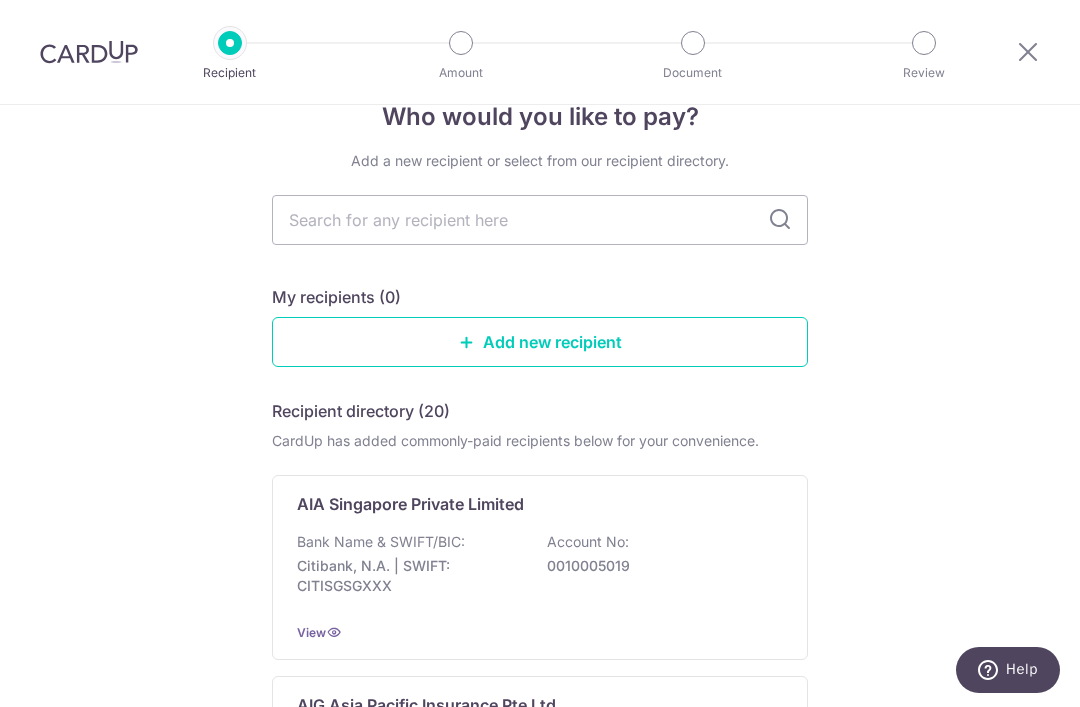 click at bounding box center [540, 220] 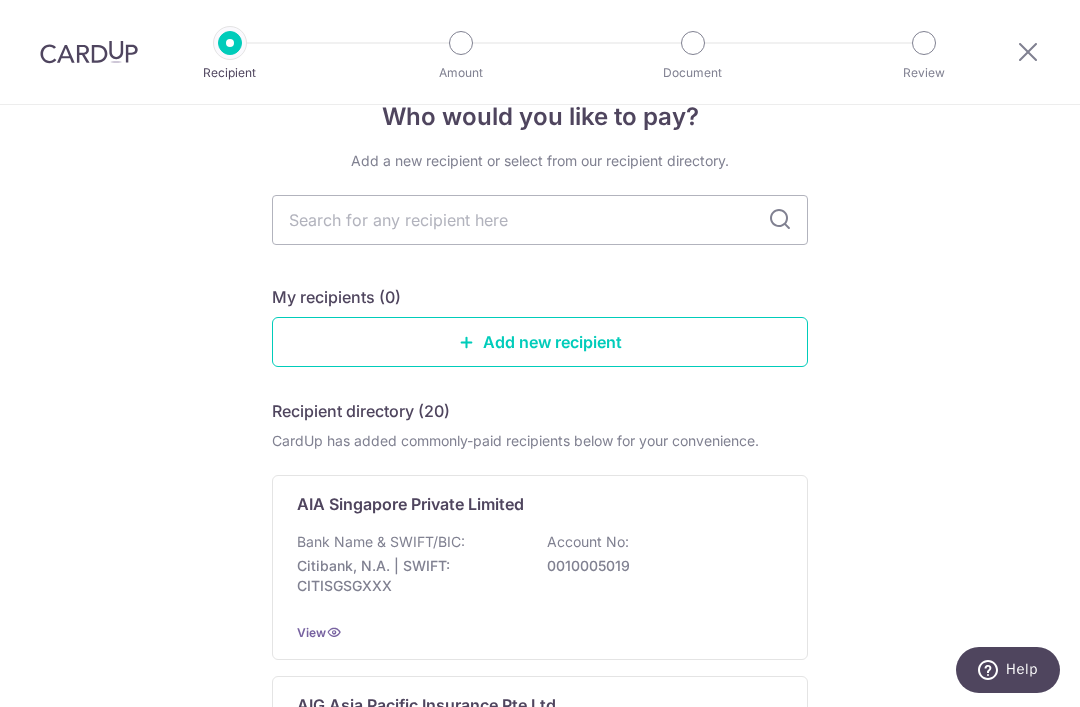 click on "Who would you like to pay?
Add a new recipient or select from our recipient directory.
My recipients (0)
Add new recipient
Recipient directory (20)
CardUp has added commonly-paid recipients below for your convenience.
AIA Singapore Private Limited
Bank Name & SWIFT/BIC:
Citibank, N.A. | SWIFT: CITISGSGXXX
Account No:
0010005019
View
AIG Asia Pacific Insurance Pte Ltd
Bank Name & SWIFT/BIC:
Citibank, N.A. | SWIFT: CITISGSGXXX
Account No:" at bounding box center [540, 1372] 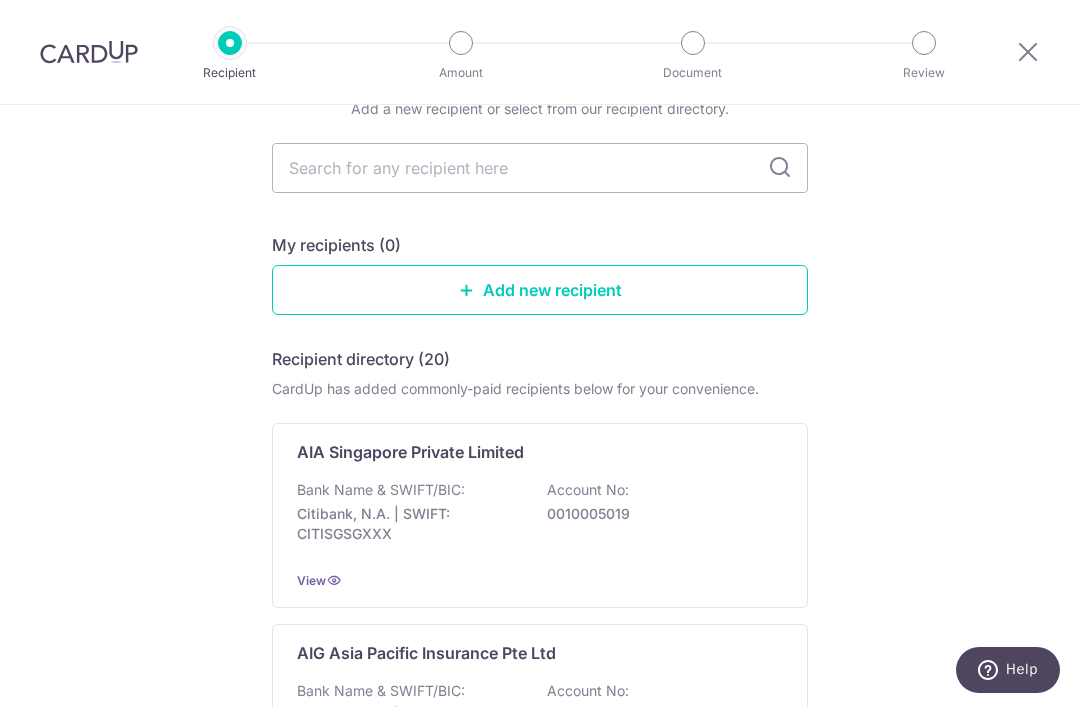 scroll, scrollTop: 102, scrollLeft: 0, axis: vertical 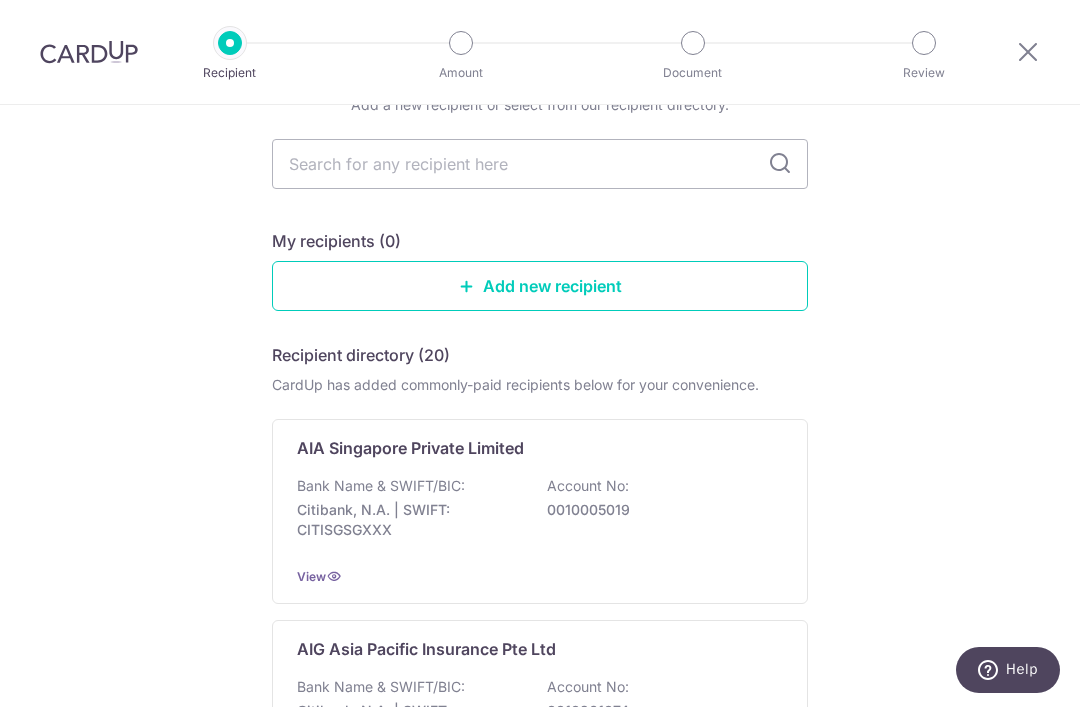 click on "Add new recipient" at bounding box center (540, 286) 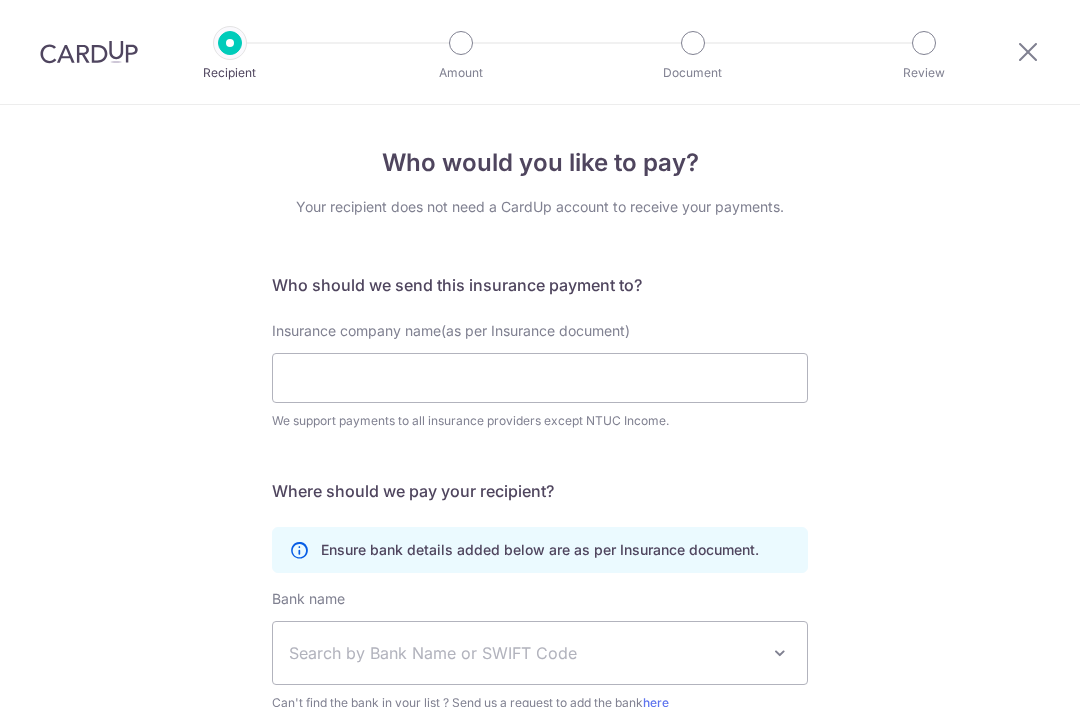 scroll, scrollTop: 0, scrollLeft: 0, axis: both 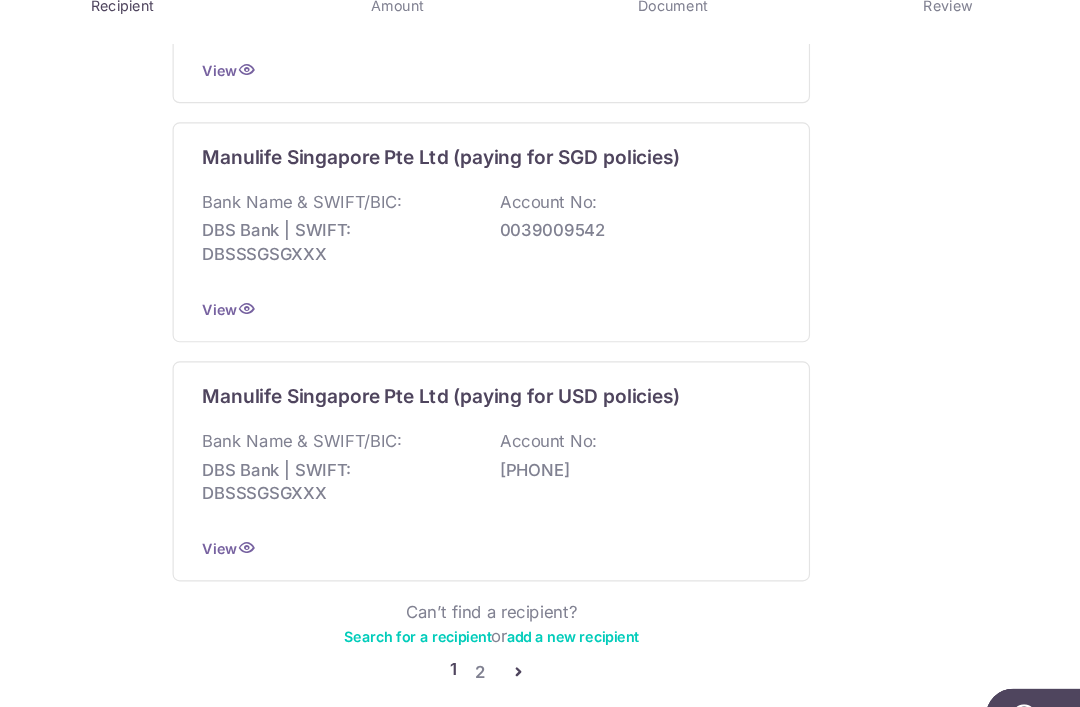 click on "1" at bounding box center [508, 633] 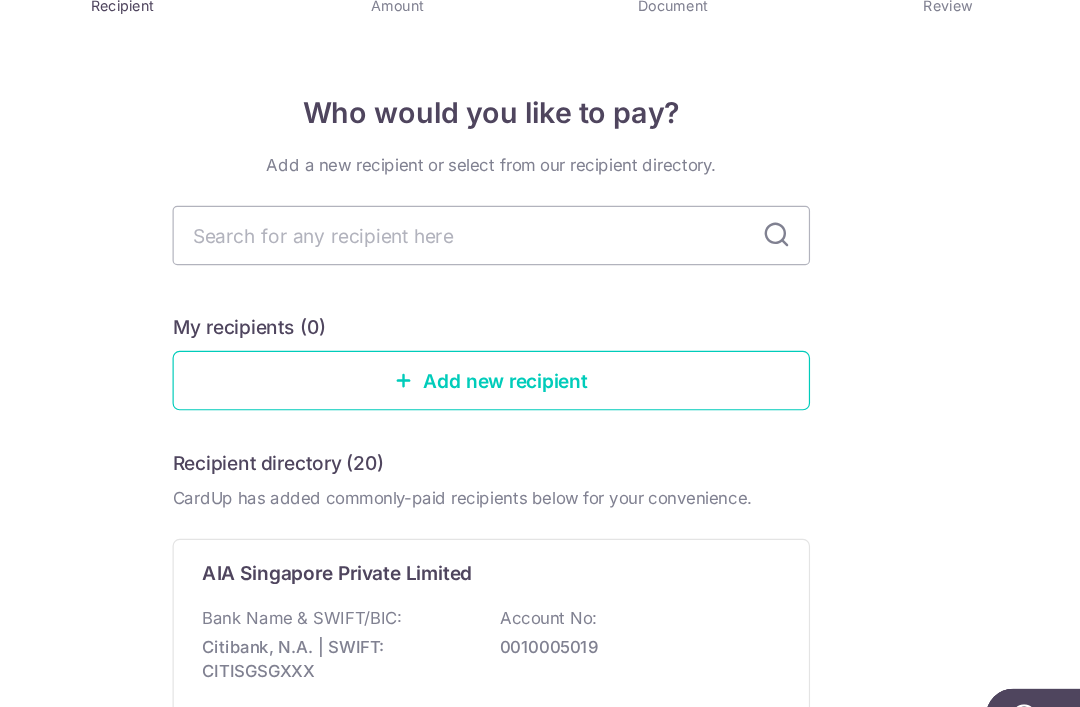 scroll, scrollTop: 0, scrollLeft: 0, axis: both 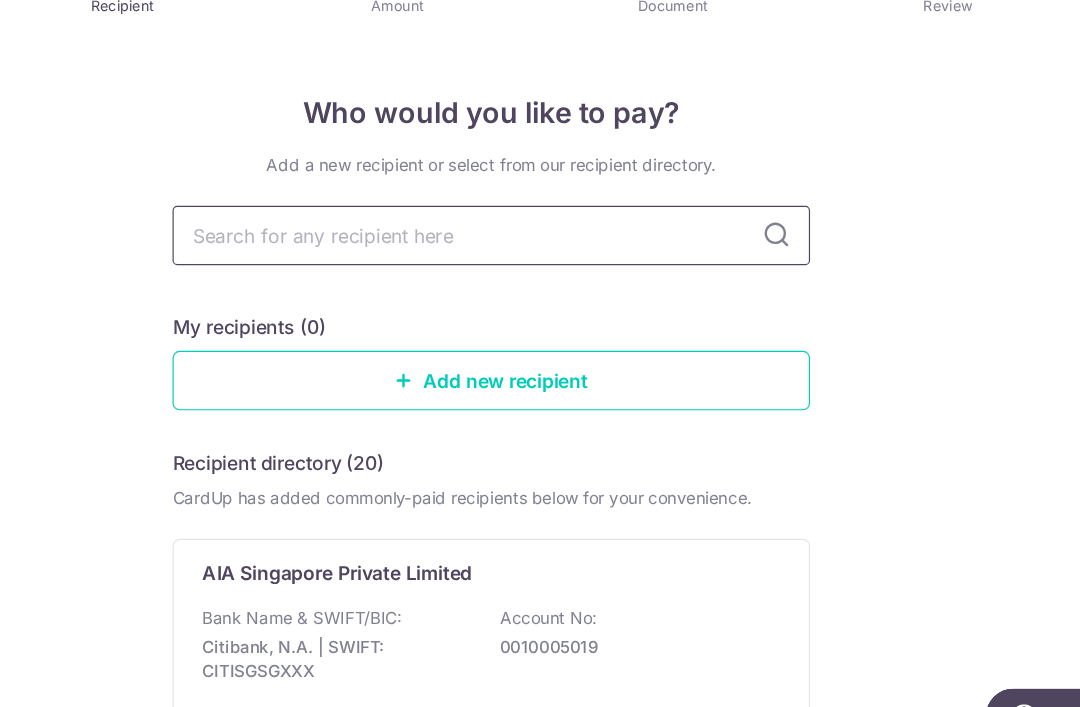 click at bounding box center [540, 266] 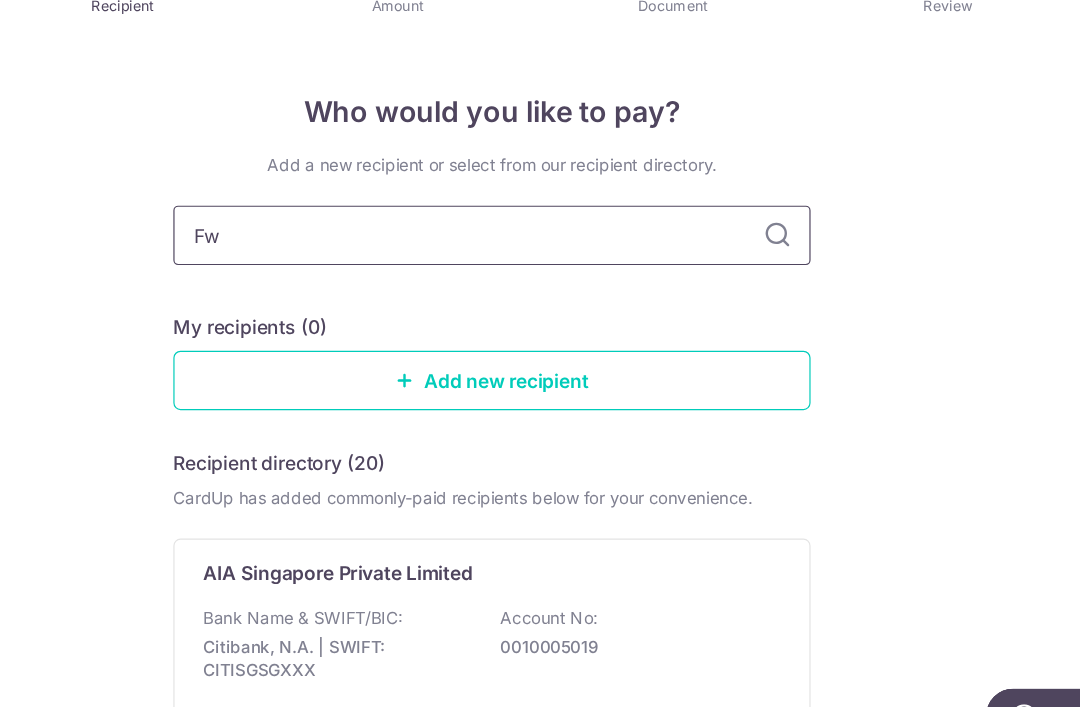 type on "Fwd" 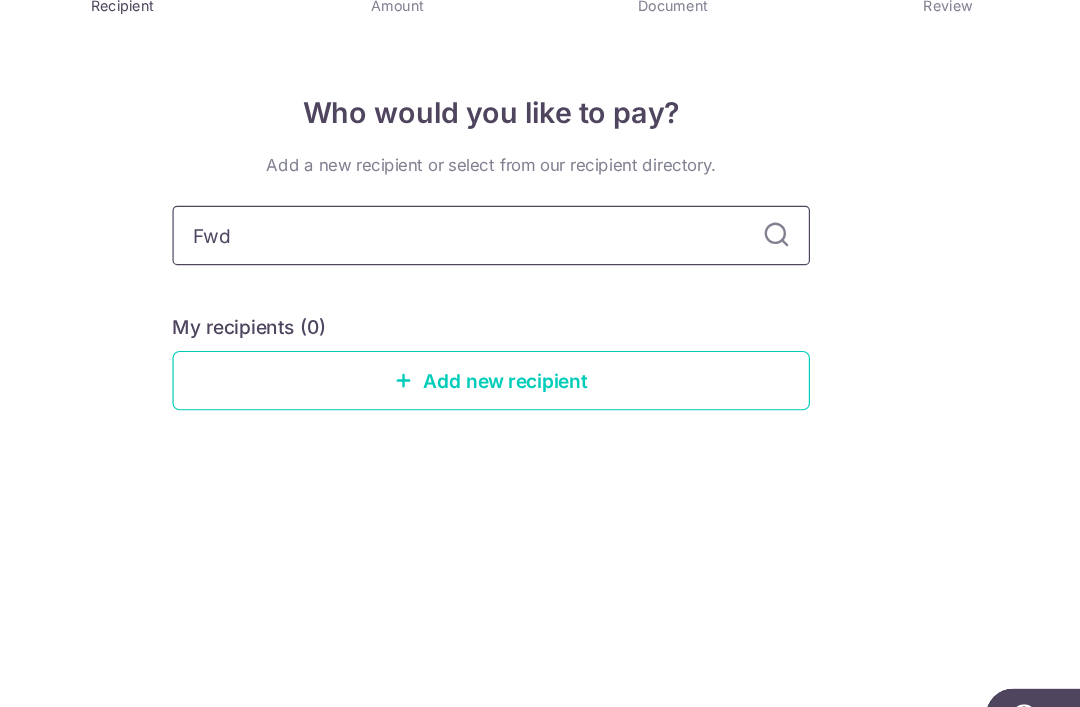 click on "Fwd" at bounding box center [540, 266] 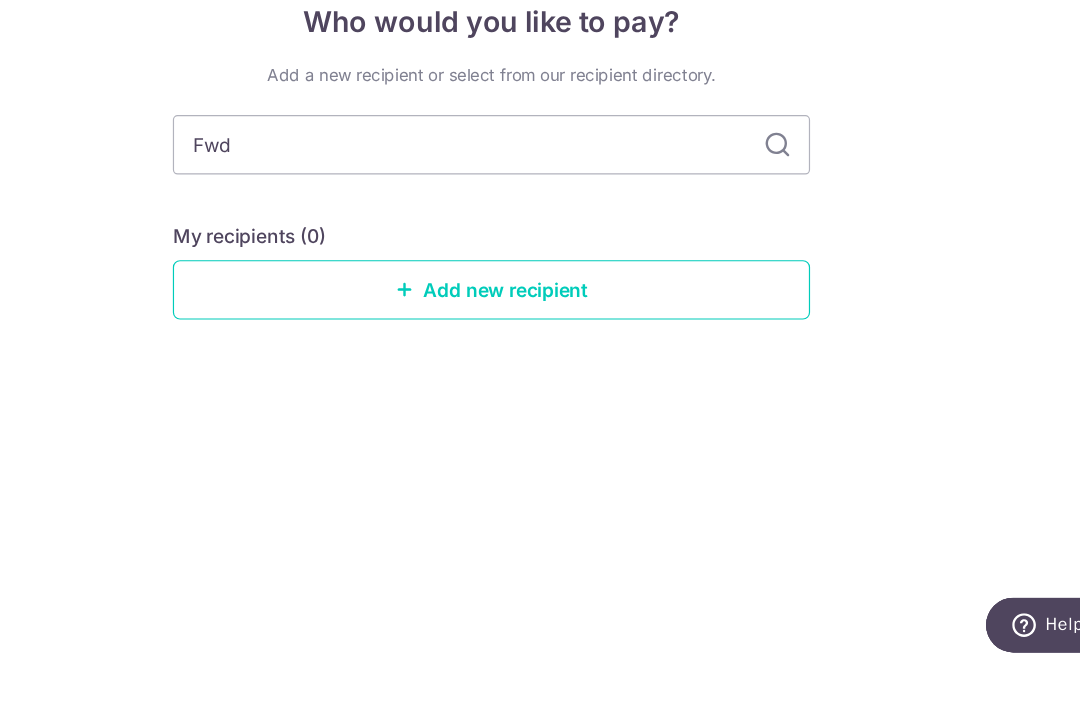 click on "Add new recipient" at bounding box center (540, 388) 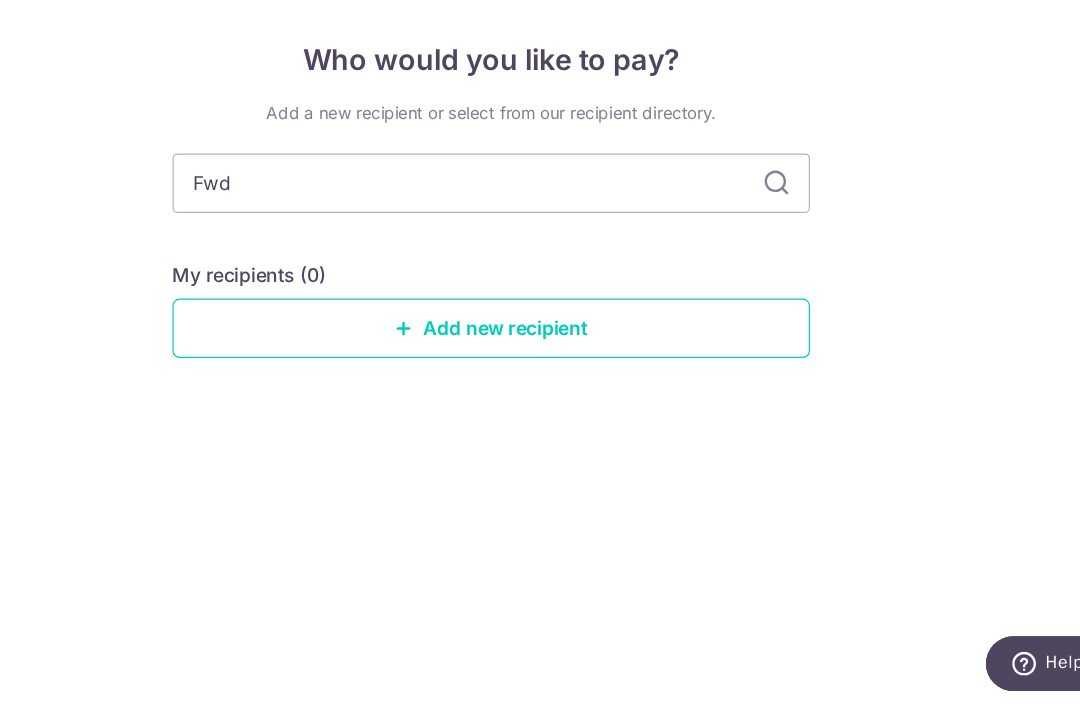 click on "Add new recipient" at bounding box center [540, 388] 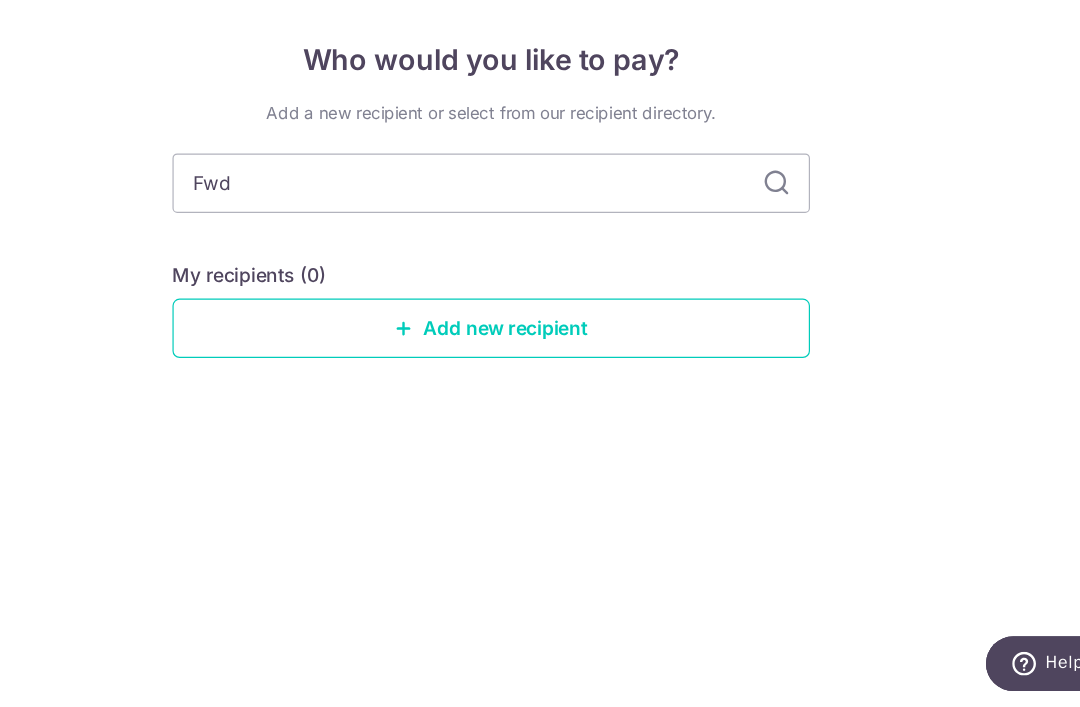 click on "Add new recipient" at bounding box center [540, 388] 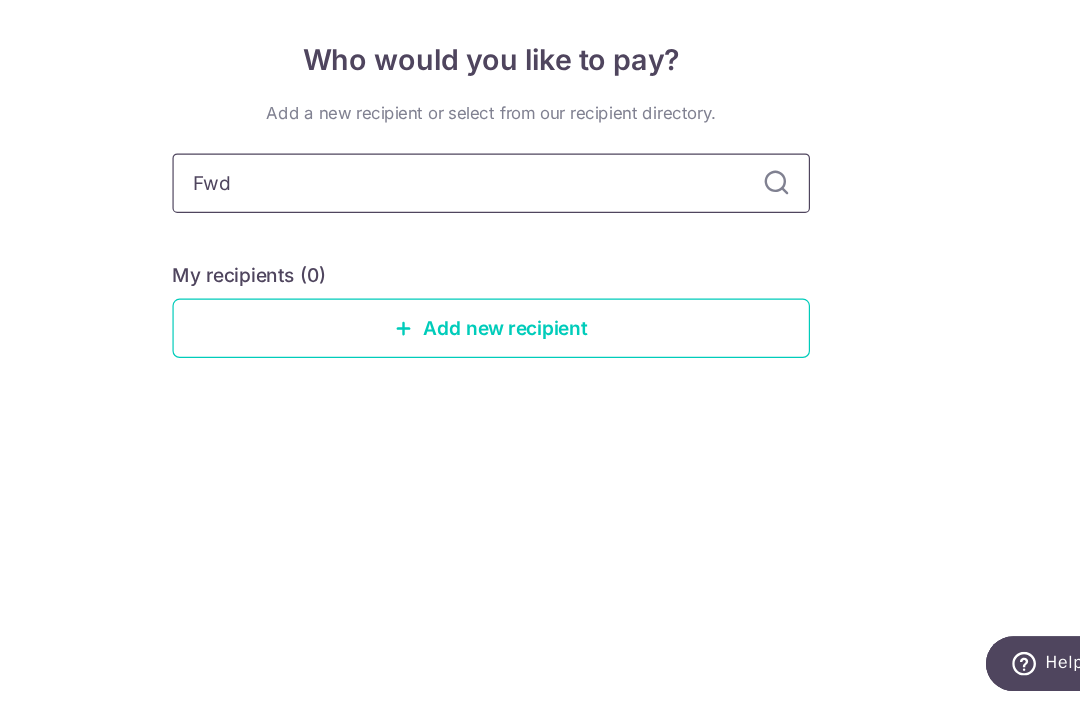 click on "Fwd" at bounding box center (540, 266) 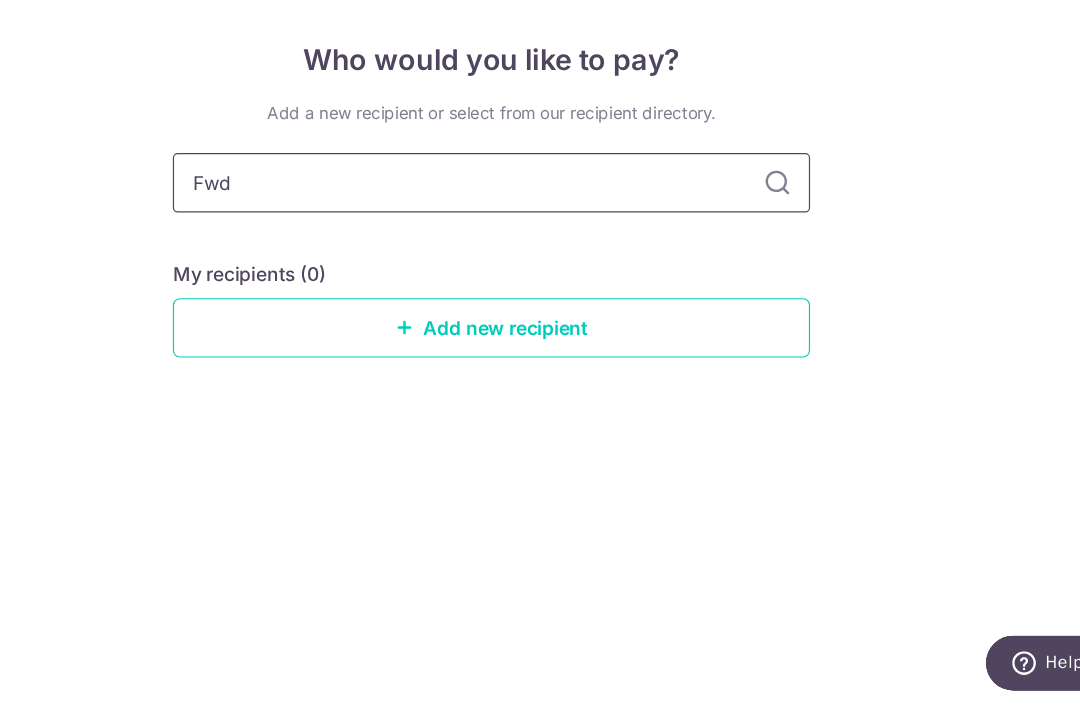 type on "PFwd" 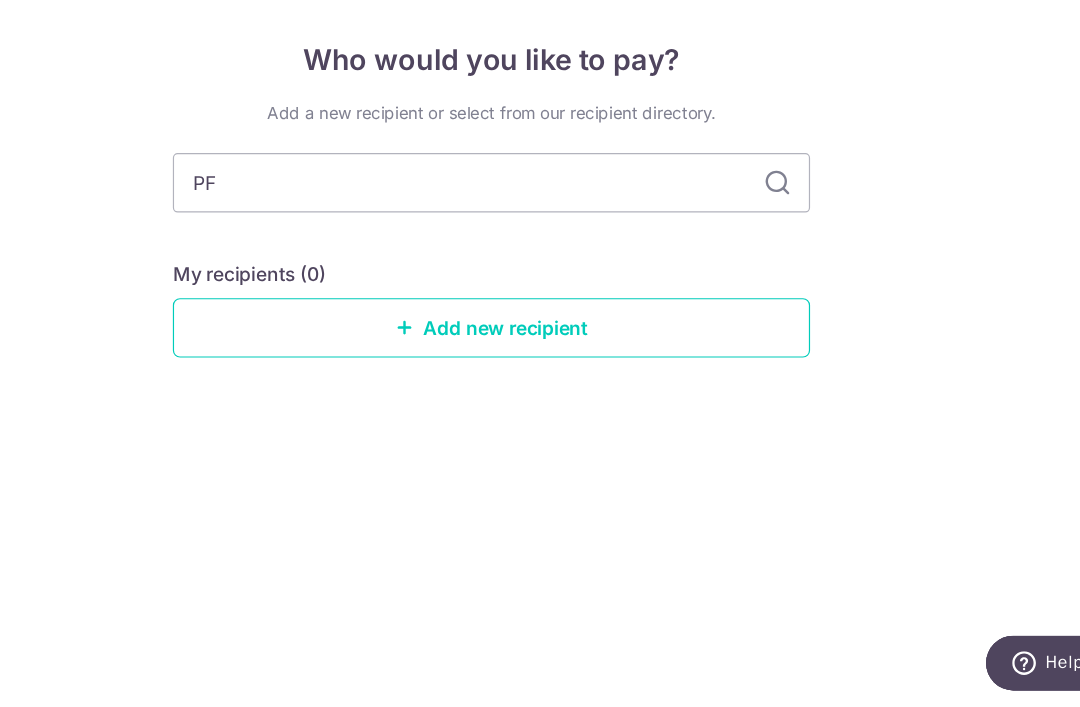 type on "P" 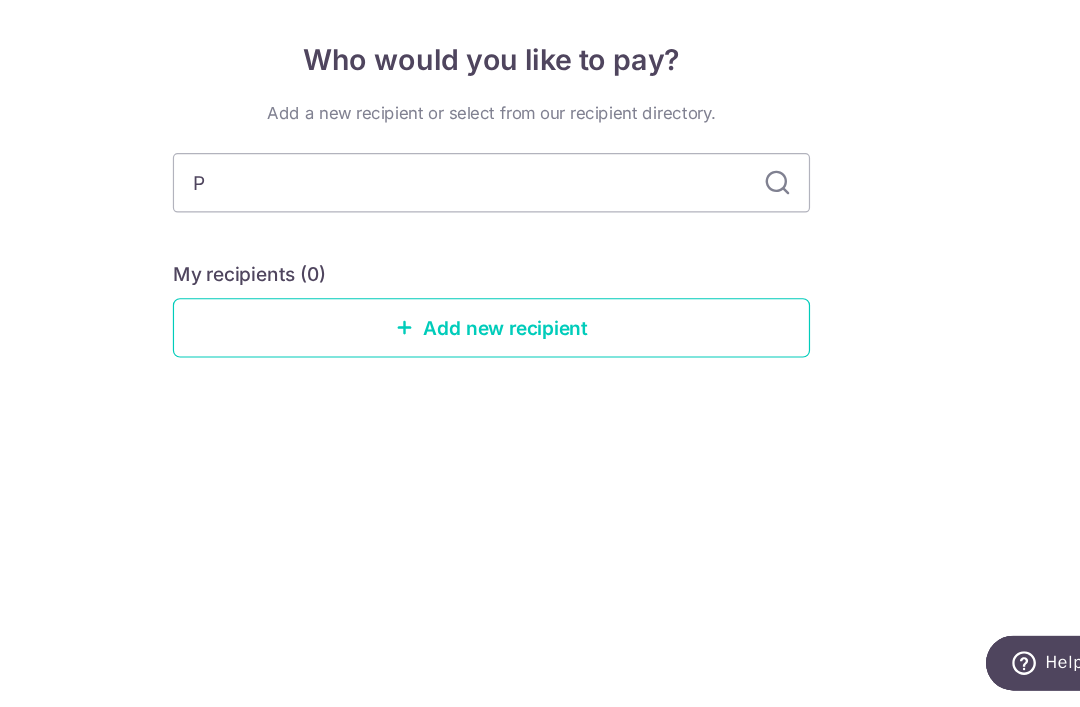 type 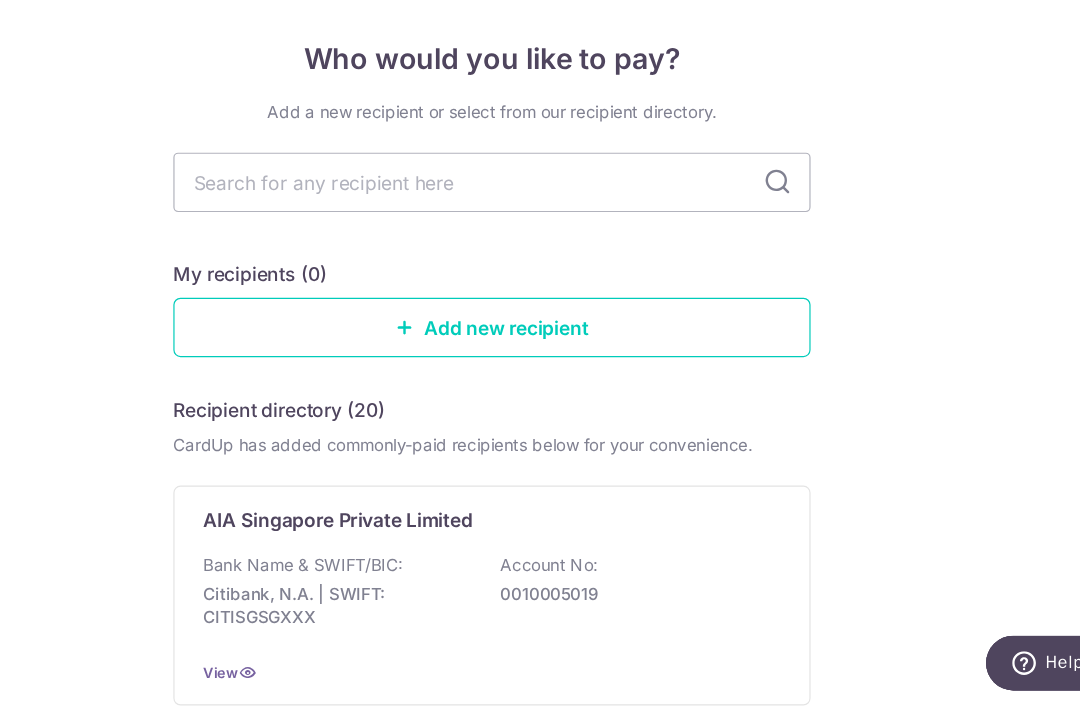 click on "Add new recipient" at bounding box center (540, 388) 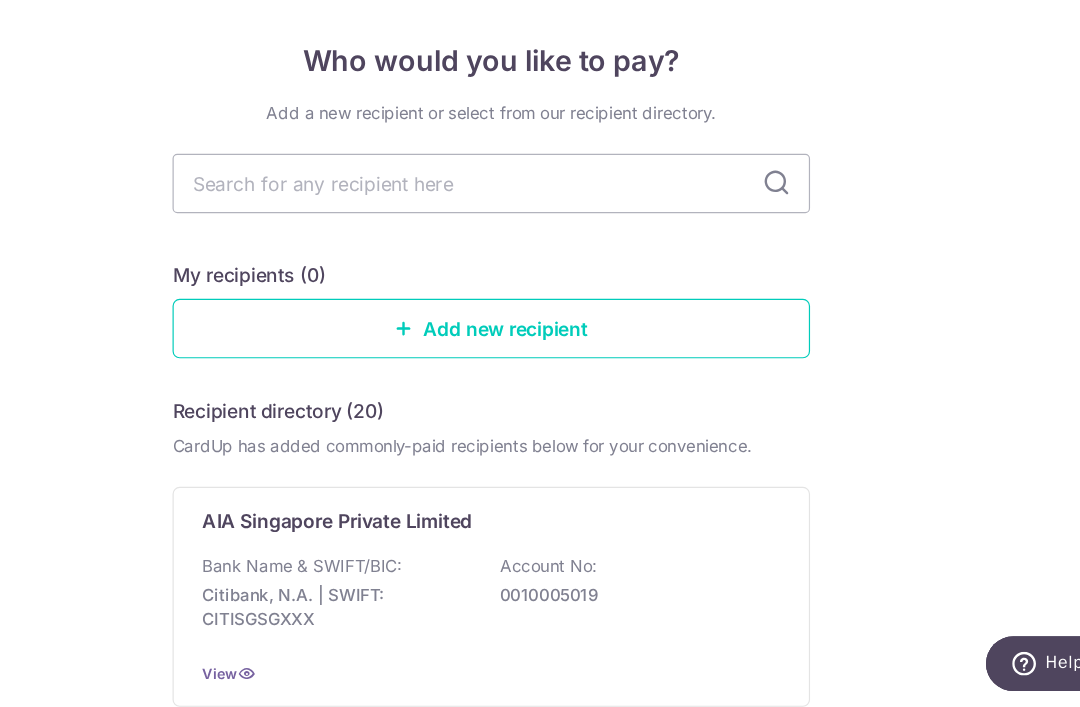 click on "Add new recipient" at bounding box center (540, 388) 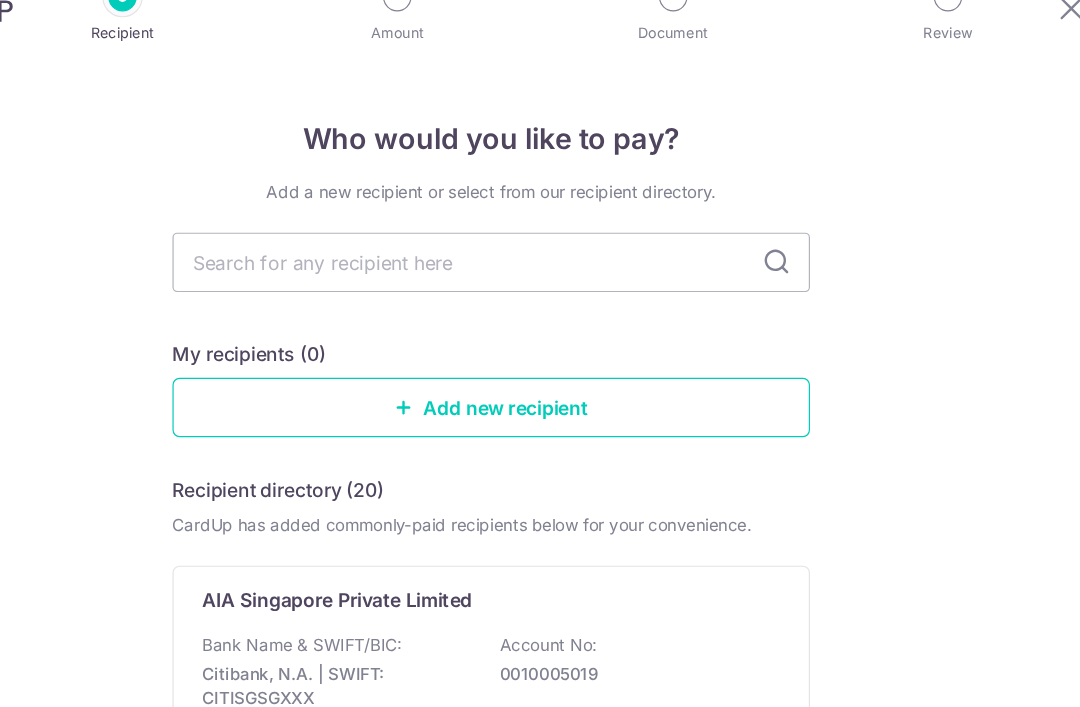 scroll, scrollTop: 64, scrollLeft: 0, axis: vertical 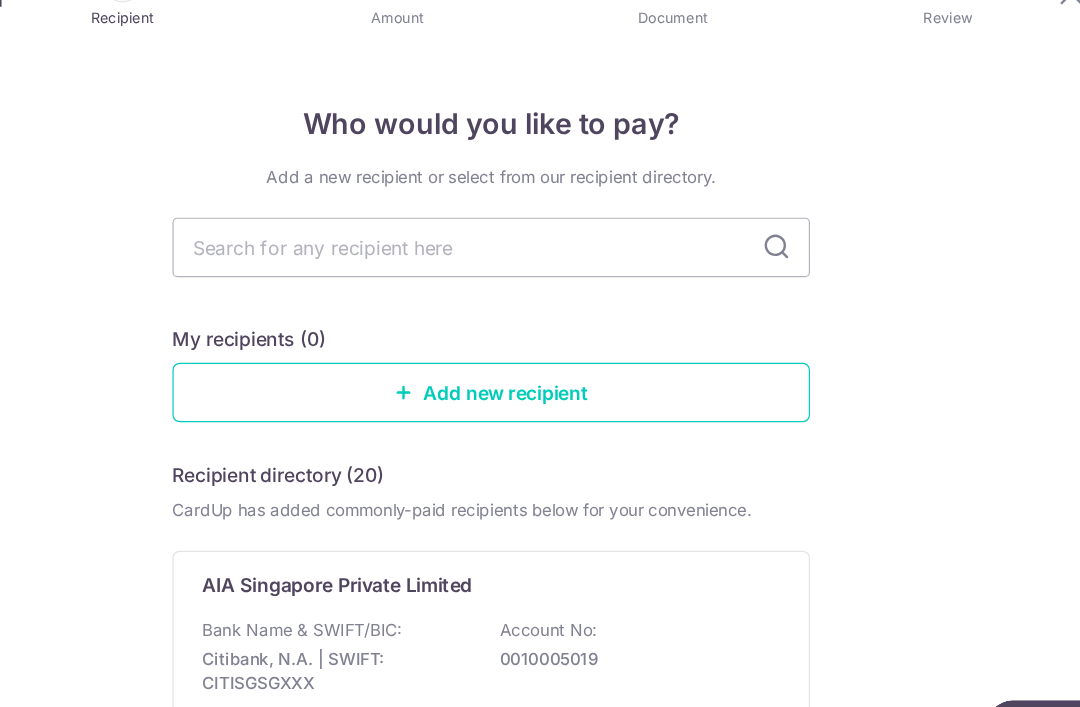 click on "Recipient directory (20)" at bounding box center [361, 457] 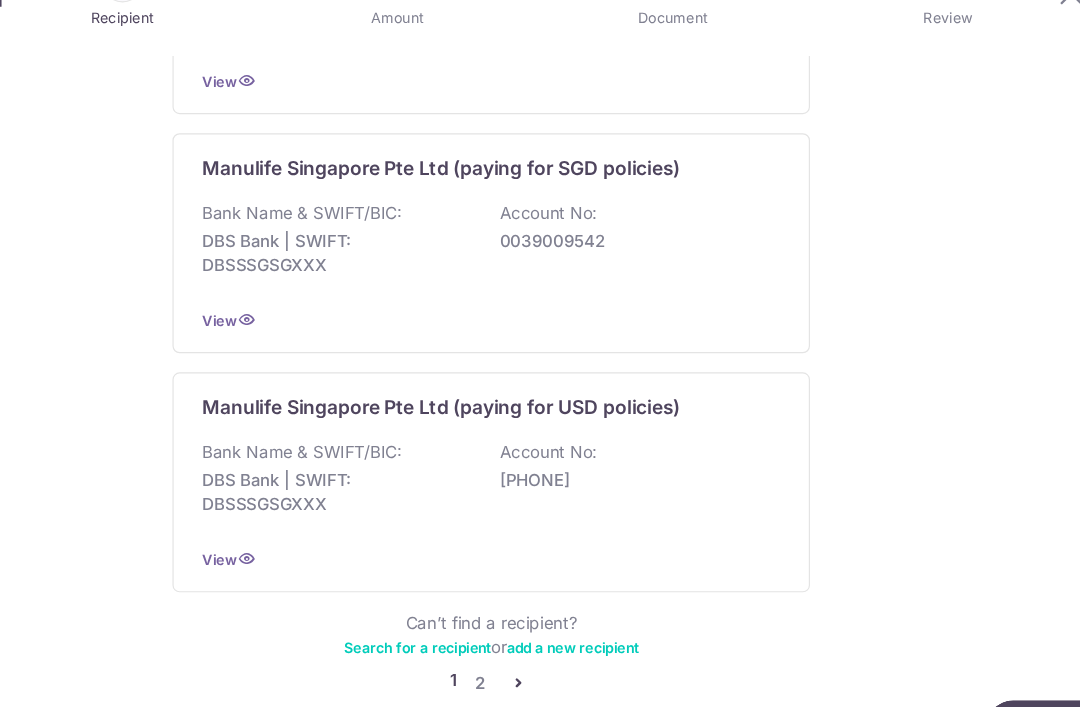 scroll, scrollTop: 1968, scrollLeft: 0, axis: vertical 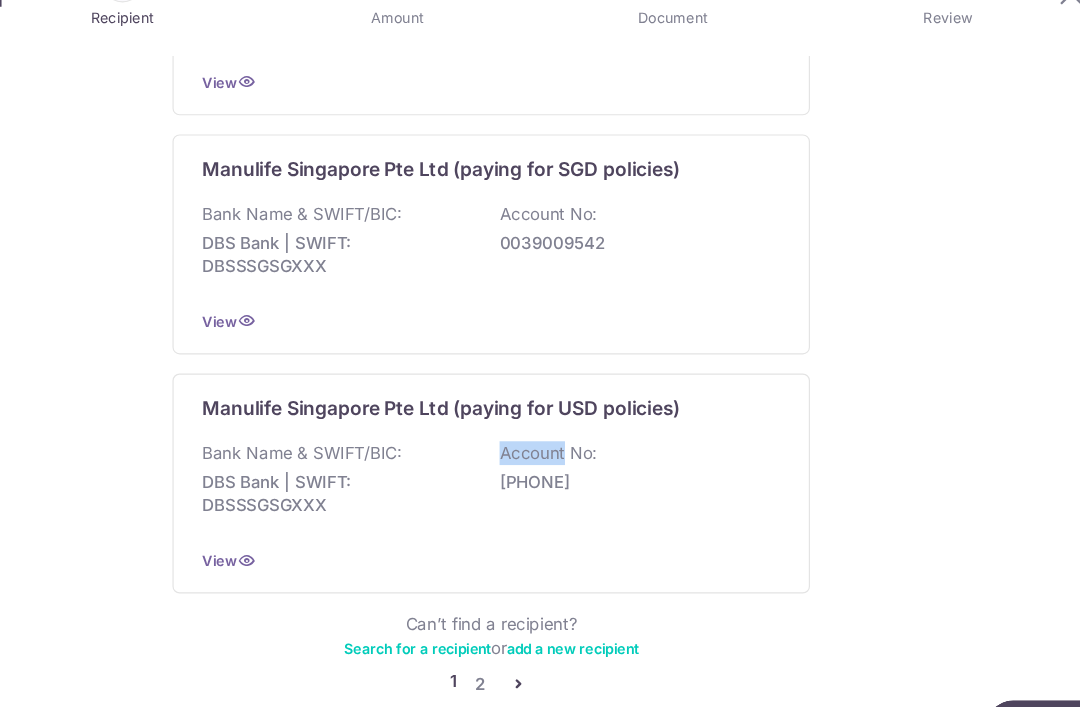 click at bounding box center (563, 633) 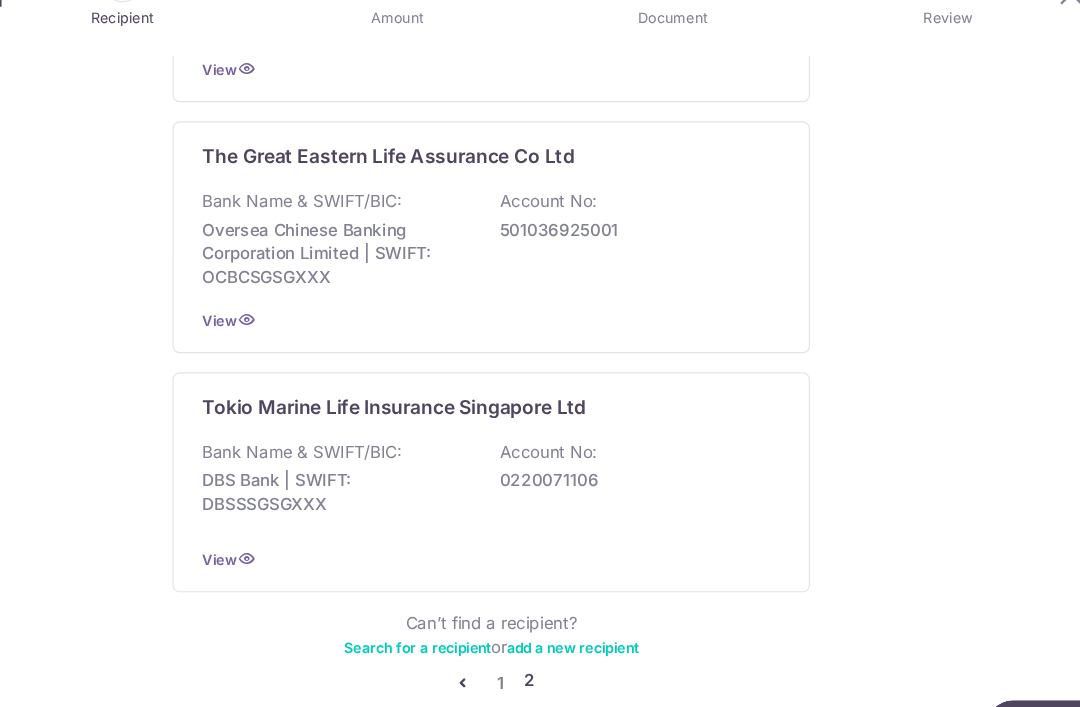 scroll, scrollTop: 1978, scrollLeft: 0, axis: vertical 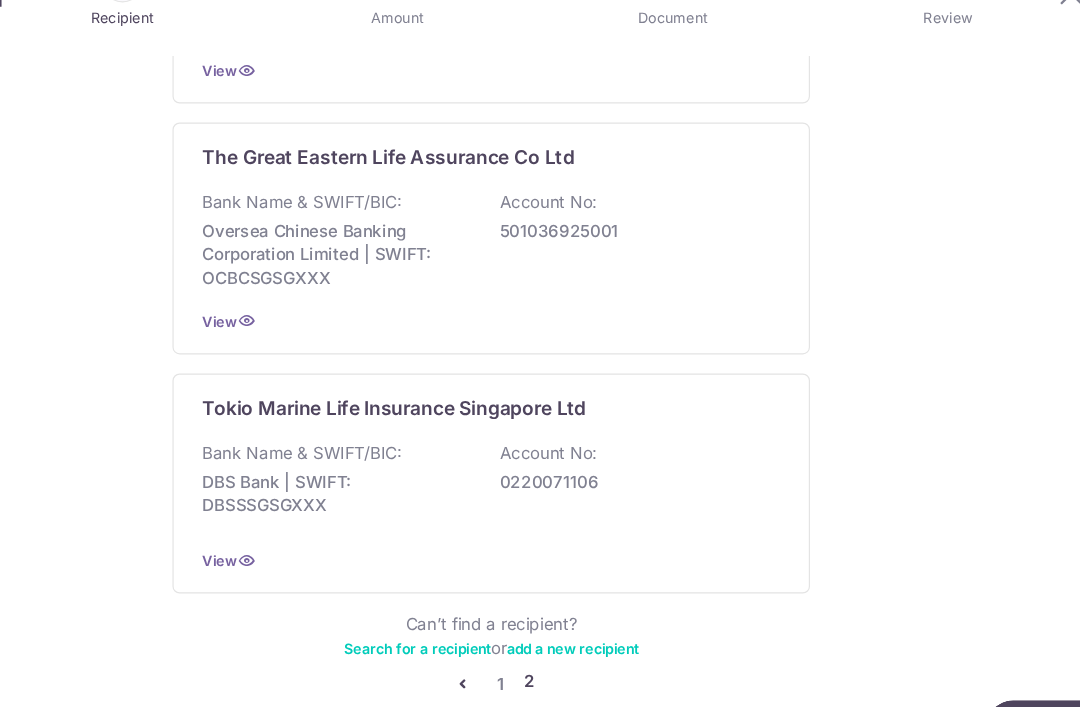 click on "1
2" at bounding box center [540, 633] 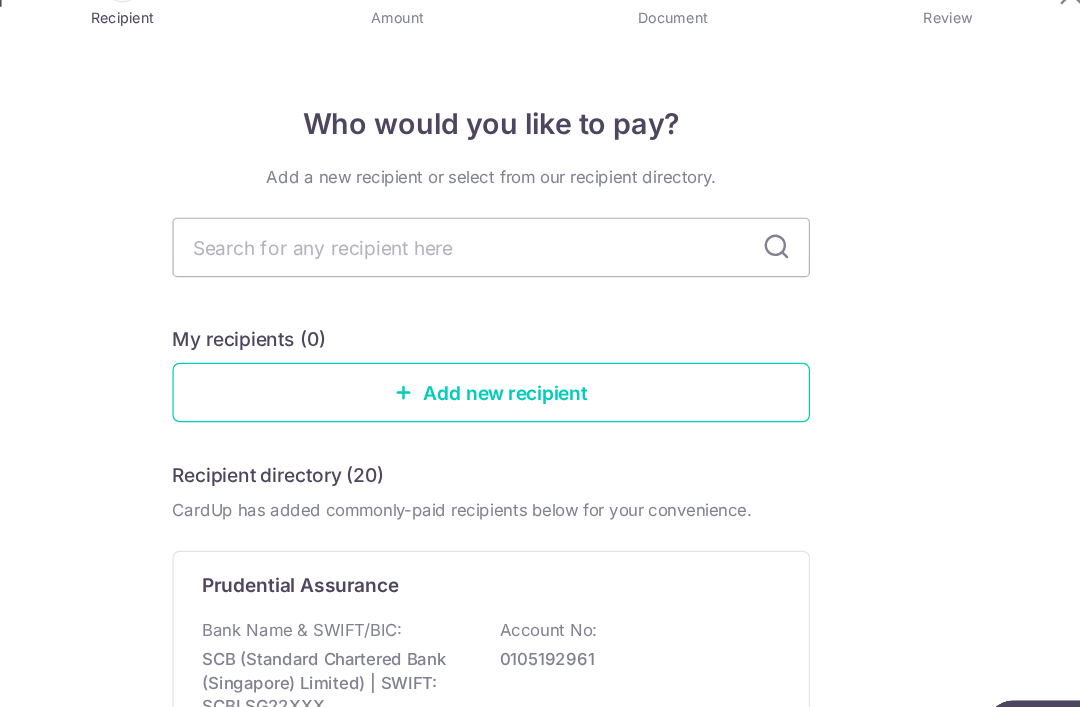 scroll, scrollTop: 0, scrollLeft: 0, axis: both 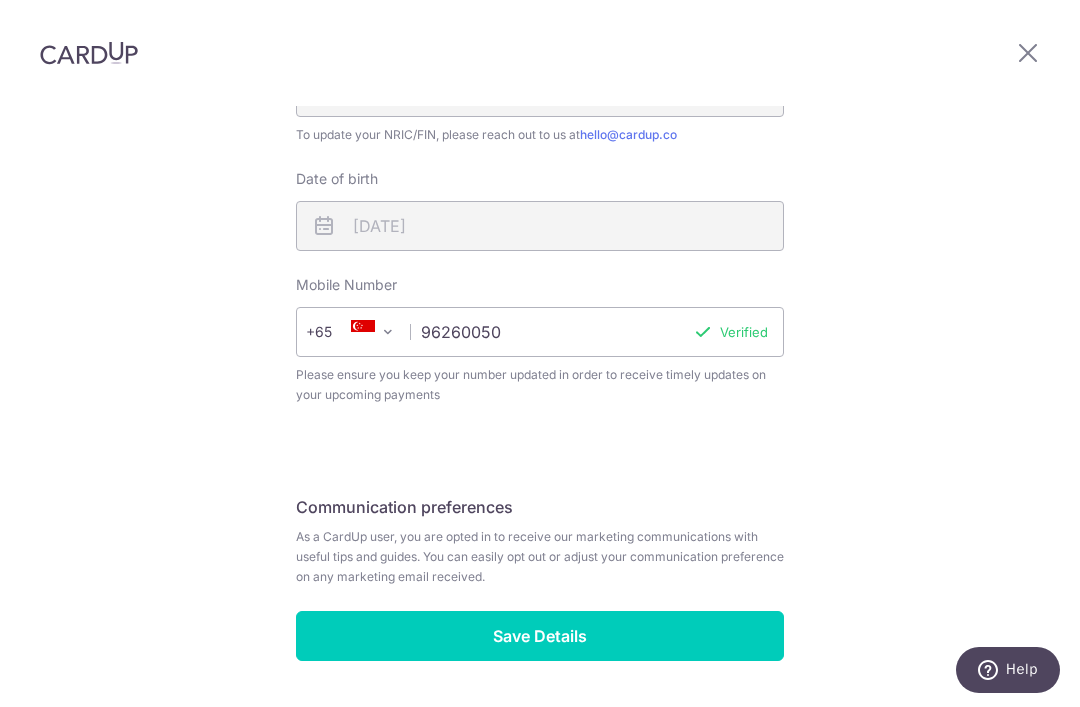 click on "Save Details" at bounding box center (540, 636) 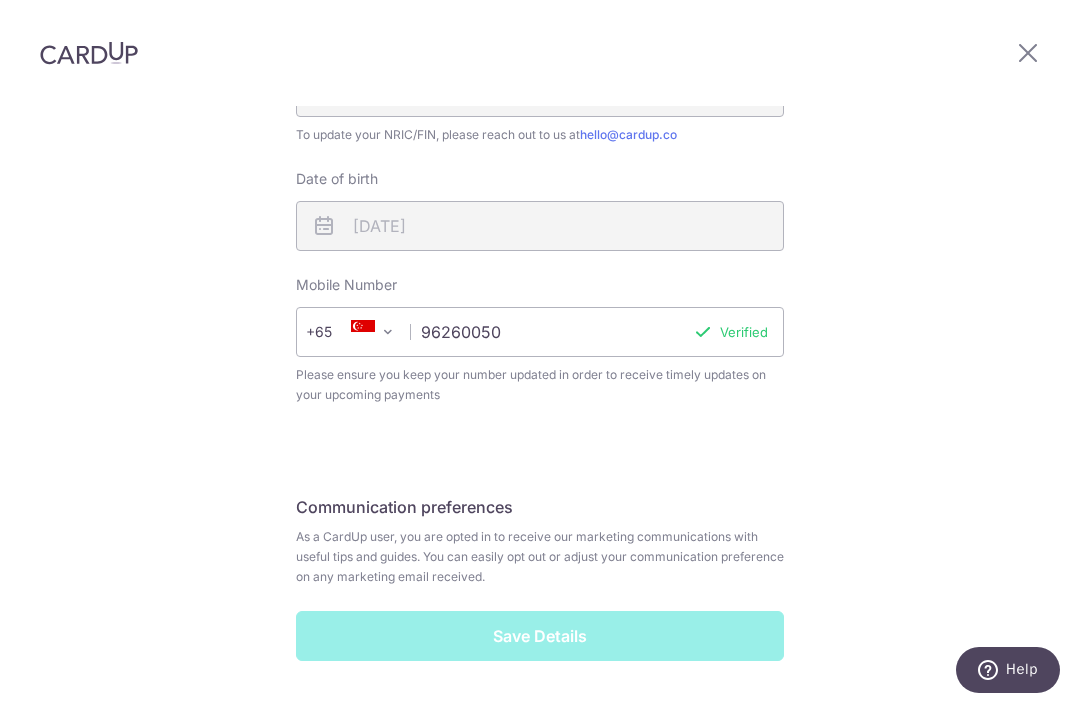 click on "Save Details" at bounding box center [540, 636] 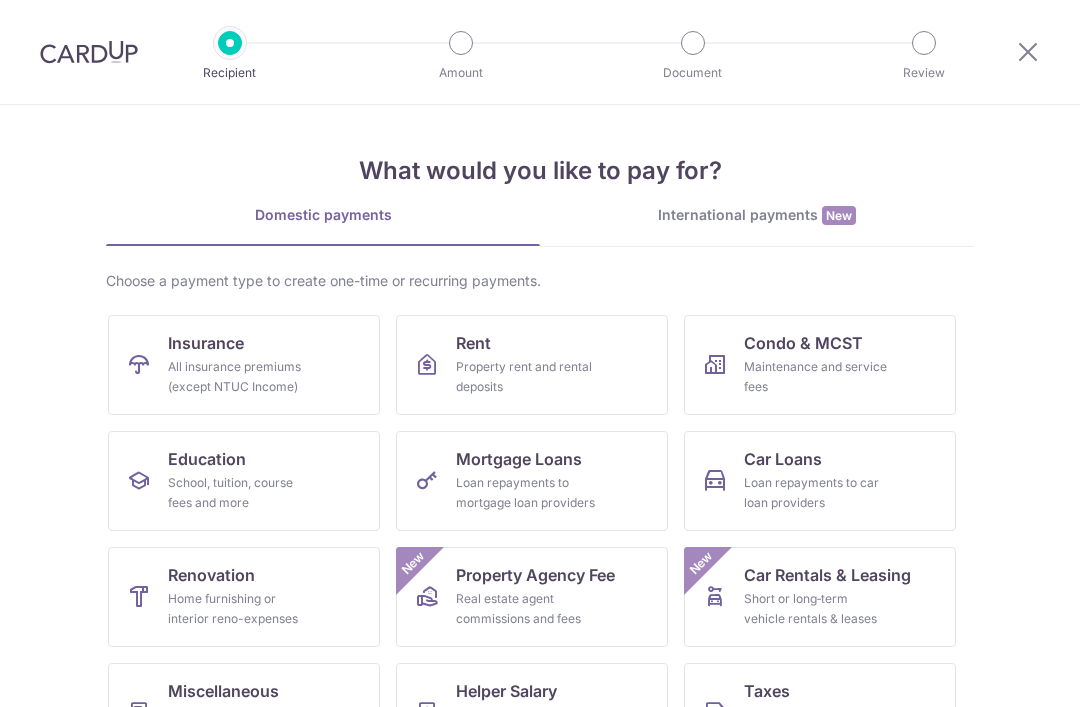 scroll, scrollTop: 0, scrollLeft: 0, axis: both 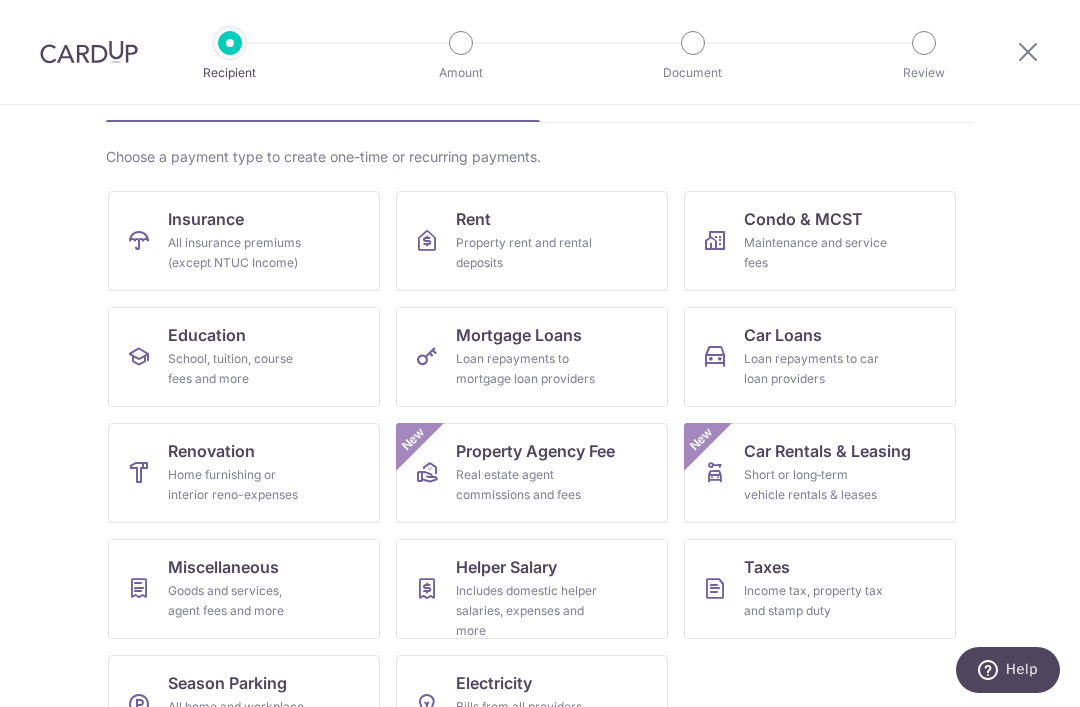 click on "Loan repayments to car loan providers" at bounding box center (816, 369) 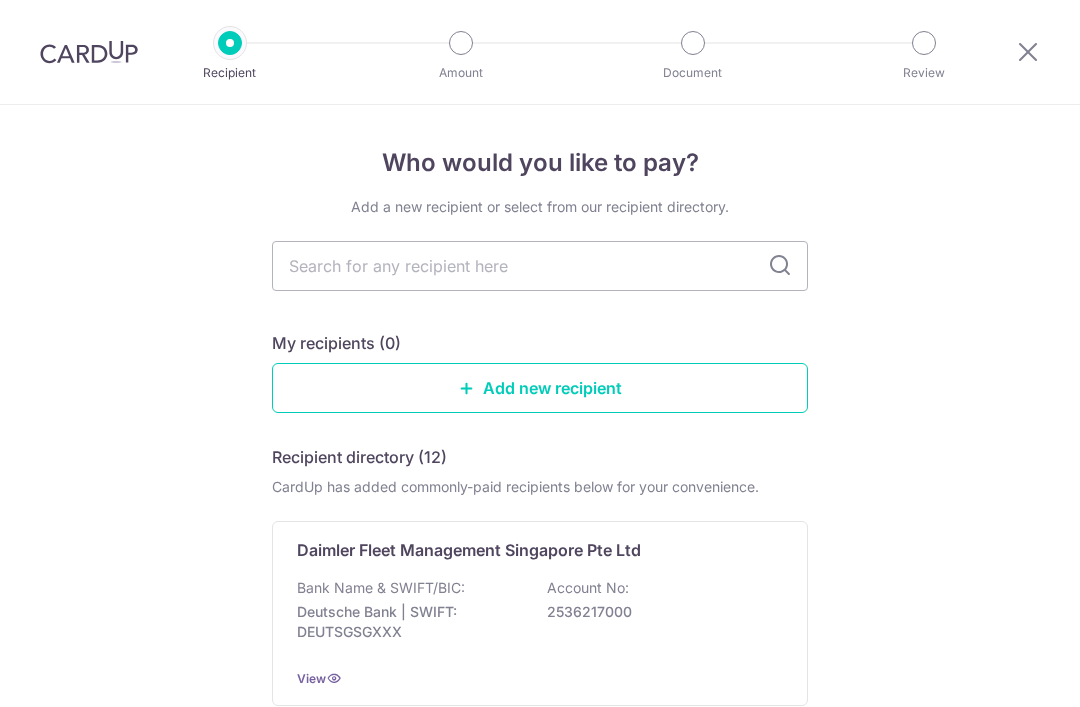 scroll, scrollTop: 0, scrollLeft: 0, axis: both 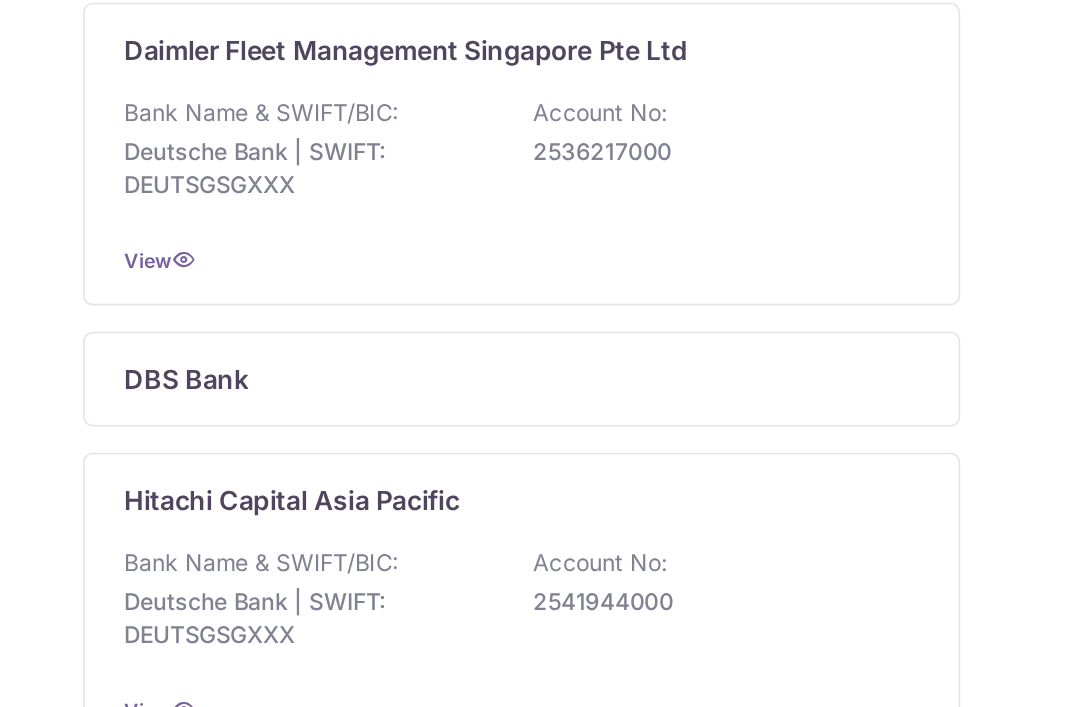 click on "DBS Bank" at bounding box center (540, 467) 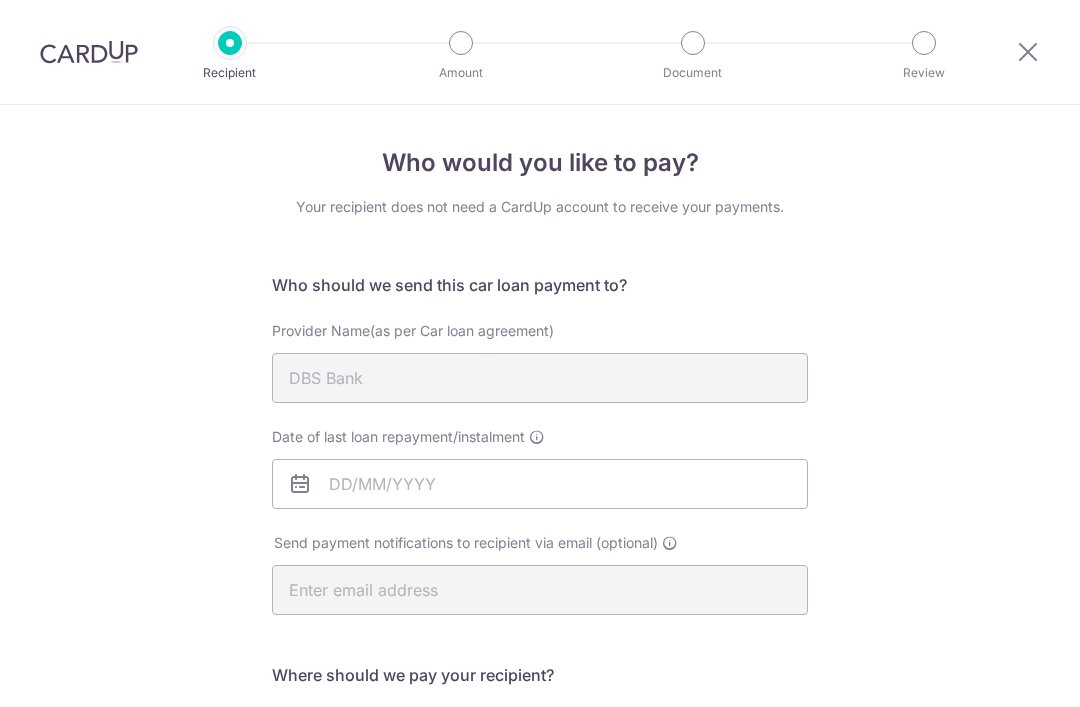 scroll, scrollTop: 0, scrollLeft: 0, axis: both 